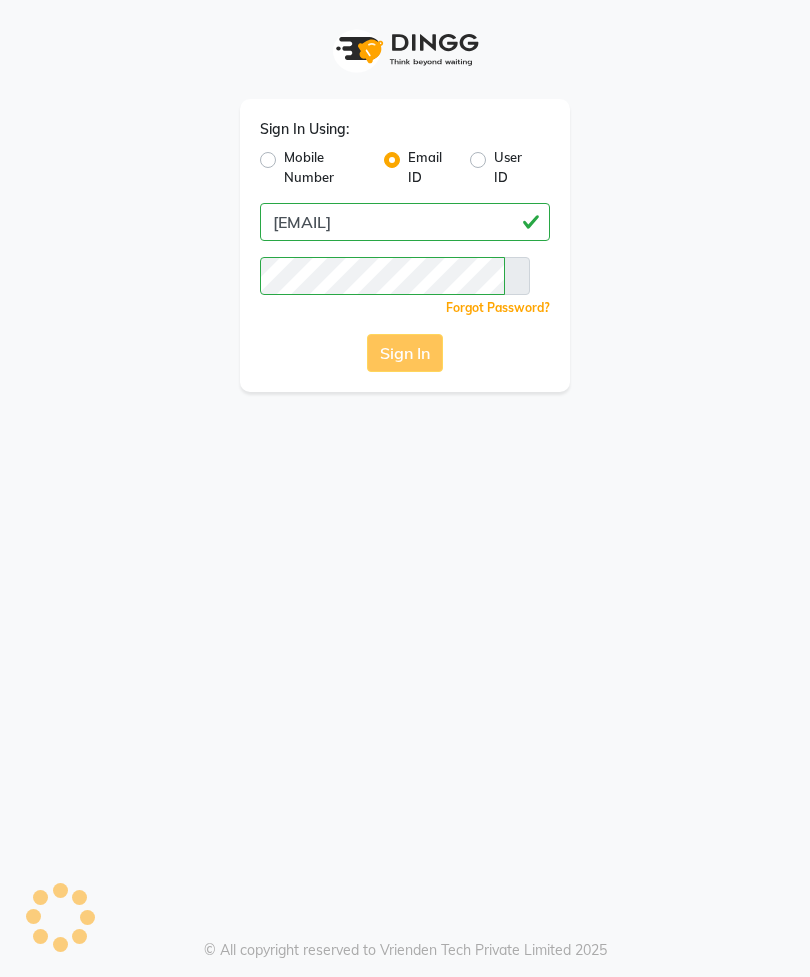 scroll, scrollTop: 0, scrollLeft: 0, axis: both 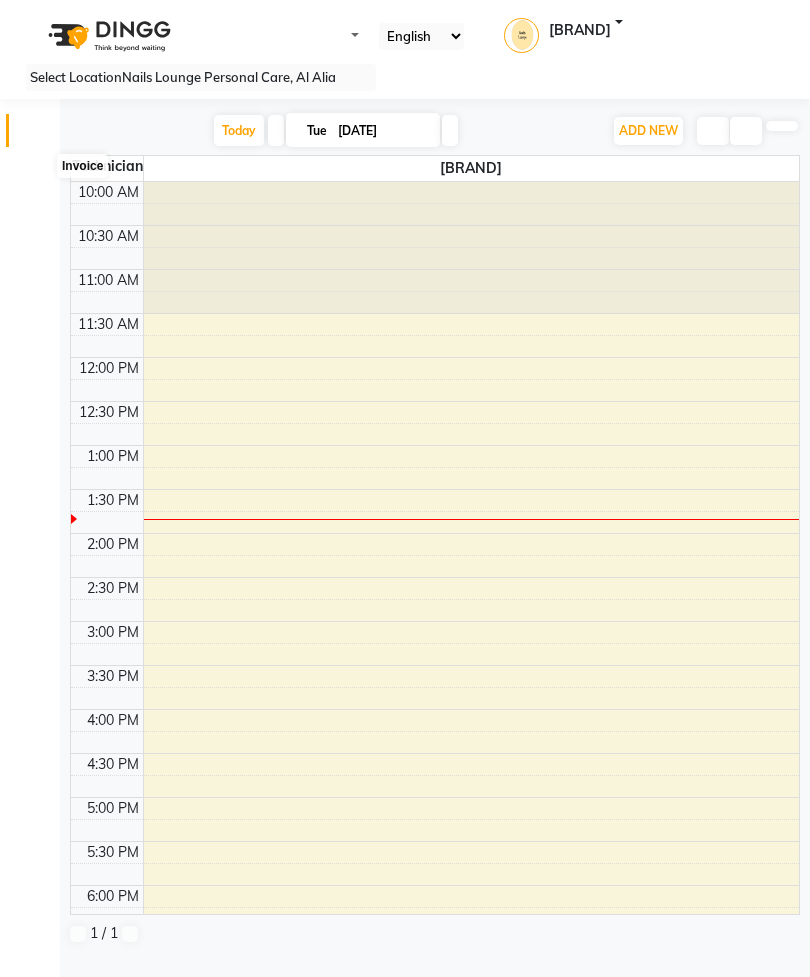 click at bounding box center [37, 178] 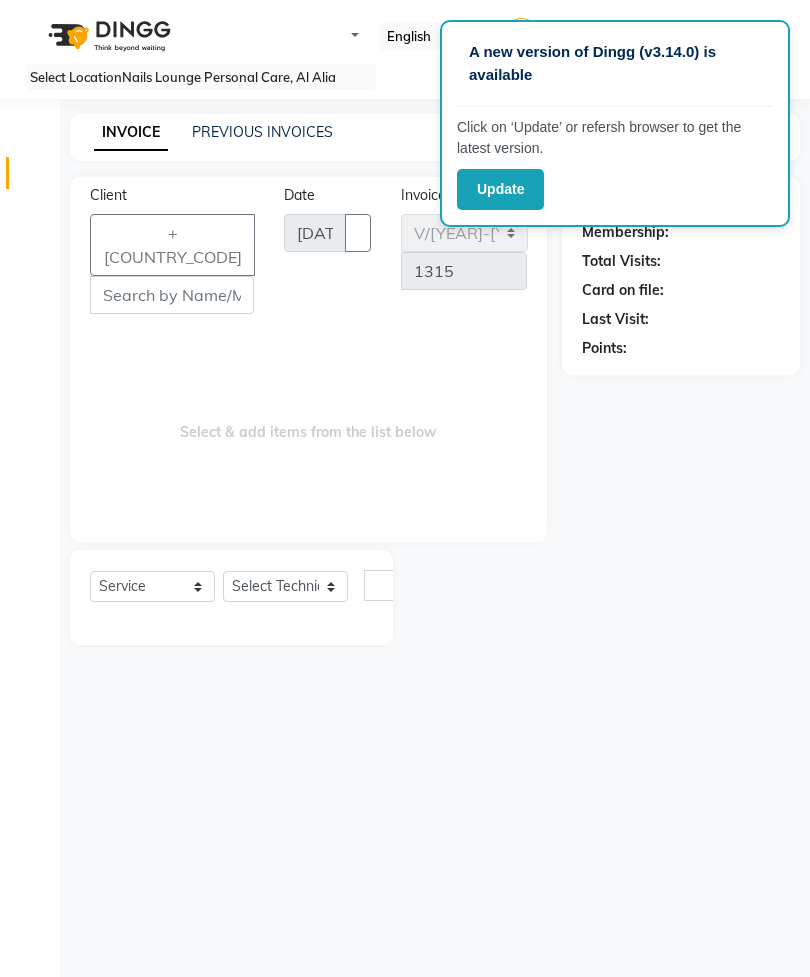 click on "Client" at bounding box center (172, 295) 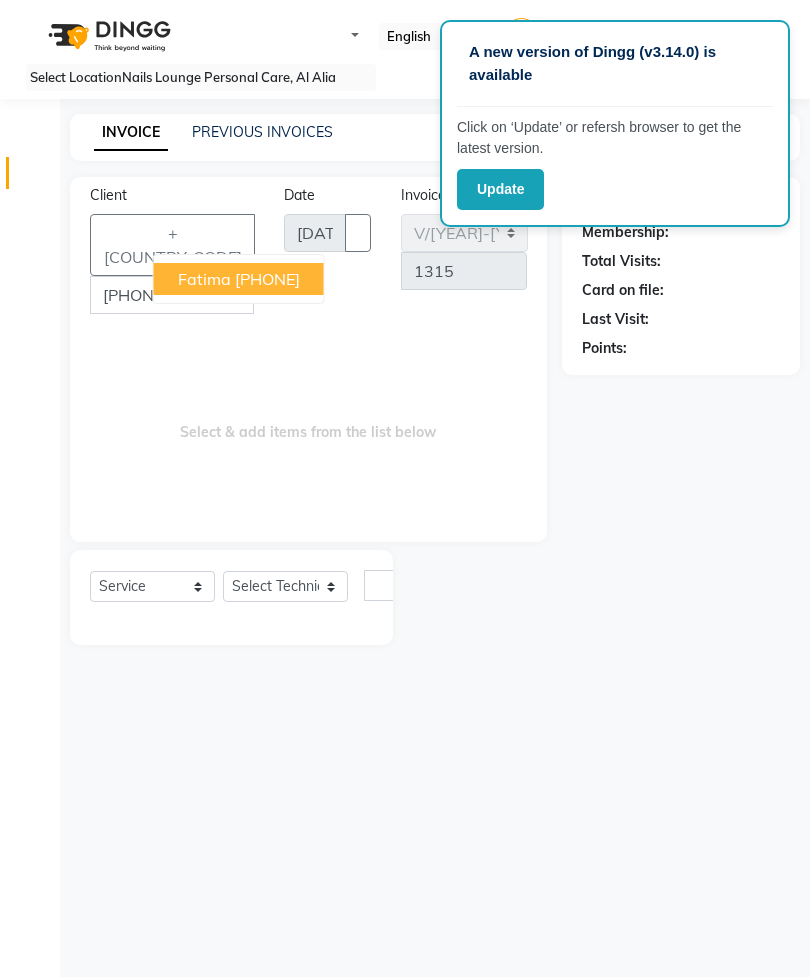 type on "[PHONE_FRAGMENT]" 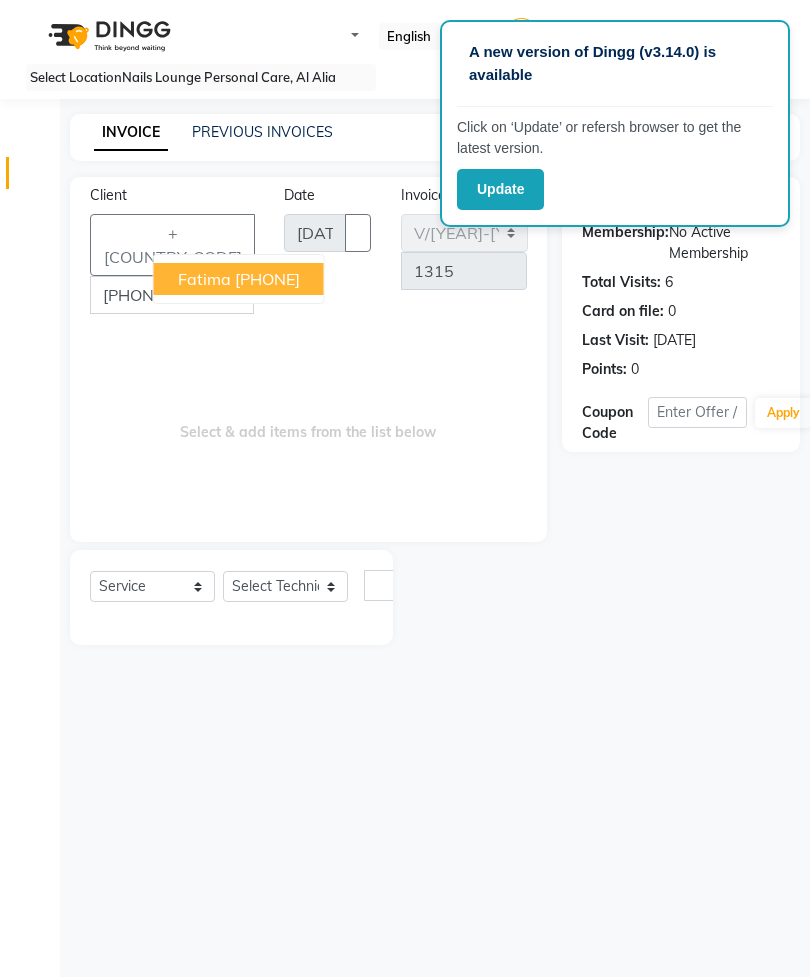 click on "[PHONE]" at bounding box center (267, 279) 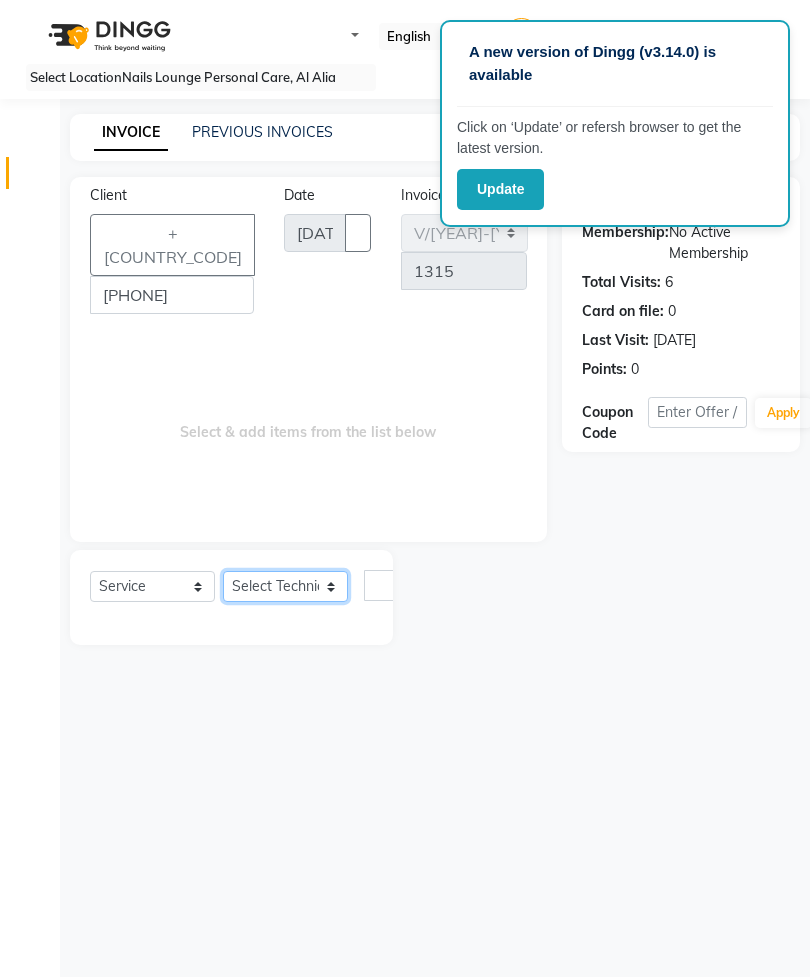 click on "Select Technician [FIRST] [FIRST] [FIRST] [FIRST] [FIRST] [FIRST] [FIRST] [FIRST] [FIRST] [FIRST] [FIRST] [FIRST] [FIRST] [FIRST] [FIRST] [FIRST] [FIRST] [FIRST] [FIRST]" at bounding box center [285, 586] 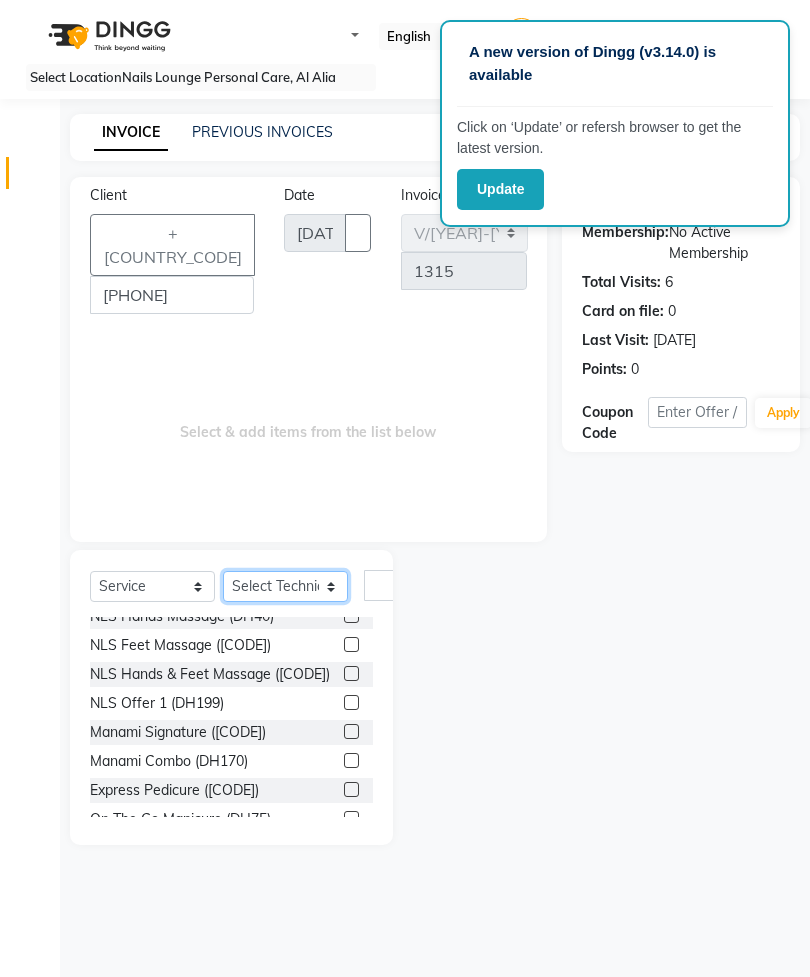 scroll, scrollTop: 484, scrollLeft: 0, axis: vertical 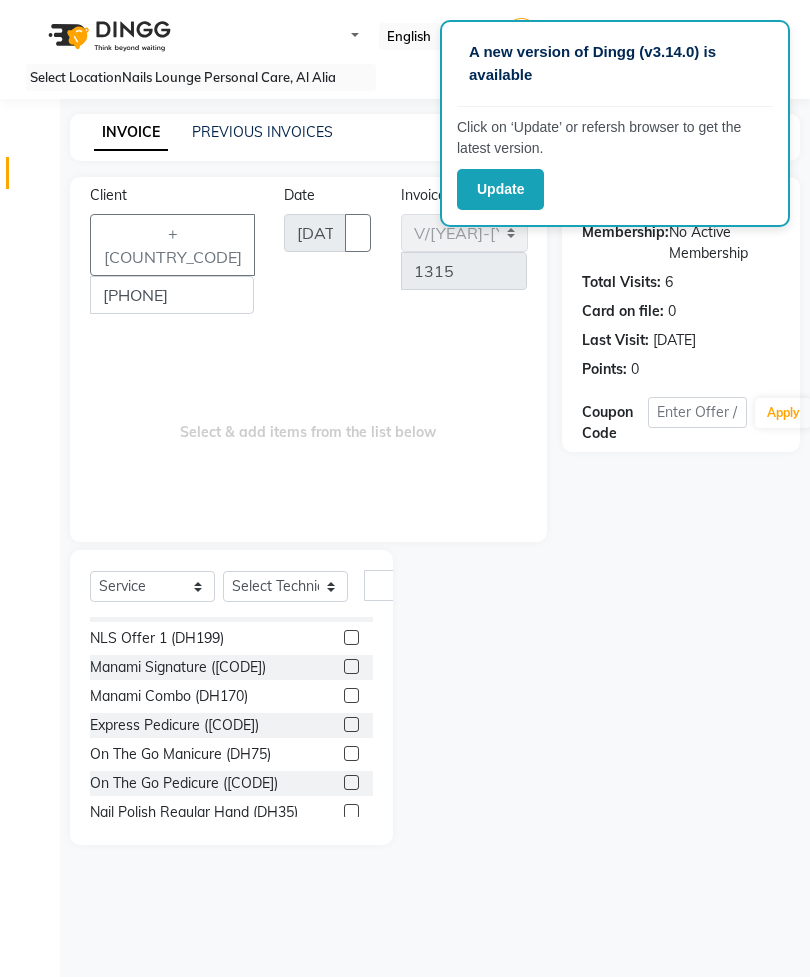 click at bounding box center (351, 695) 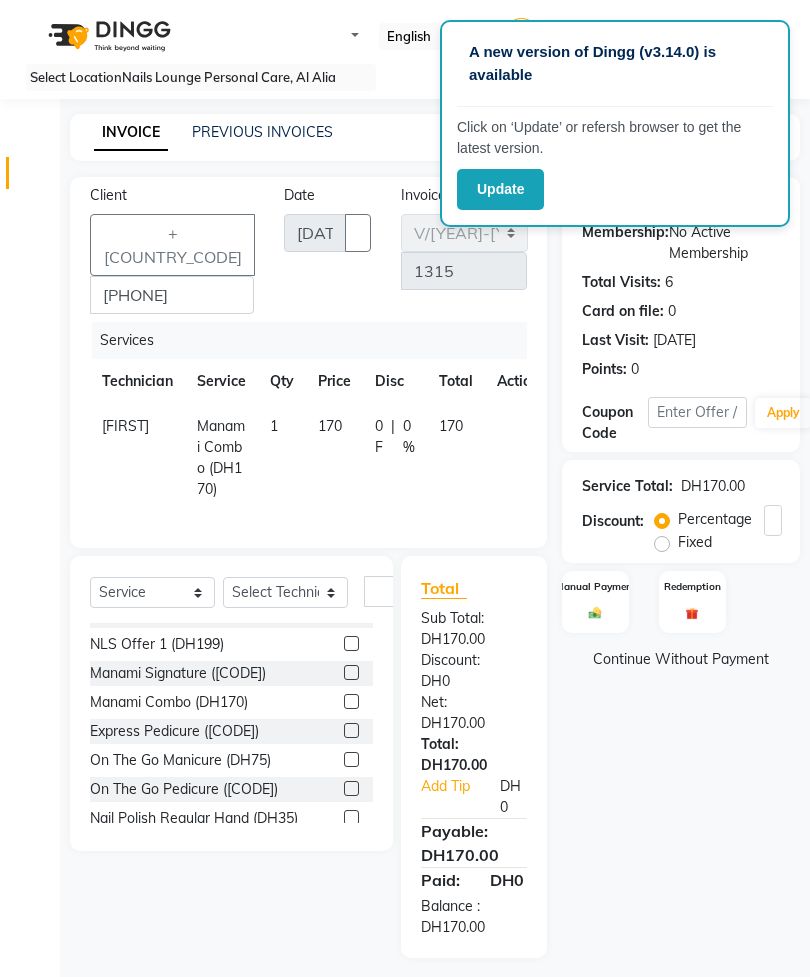 click at bounding box center [173, 416] 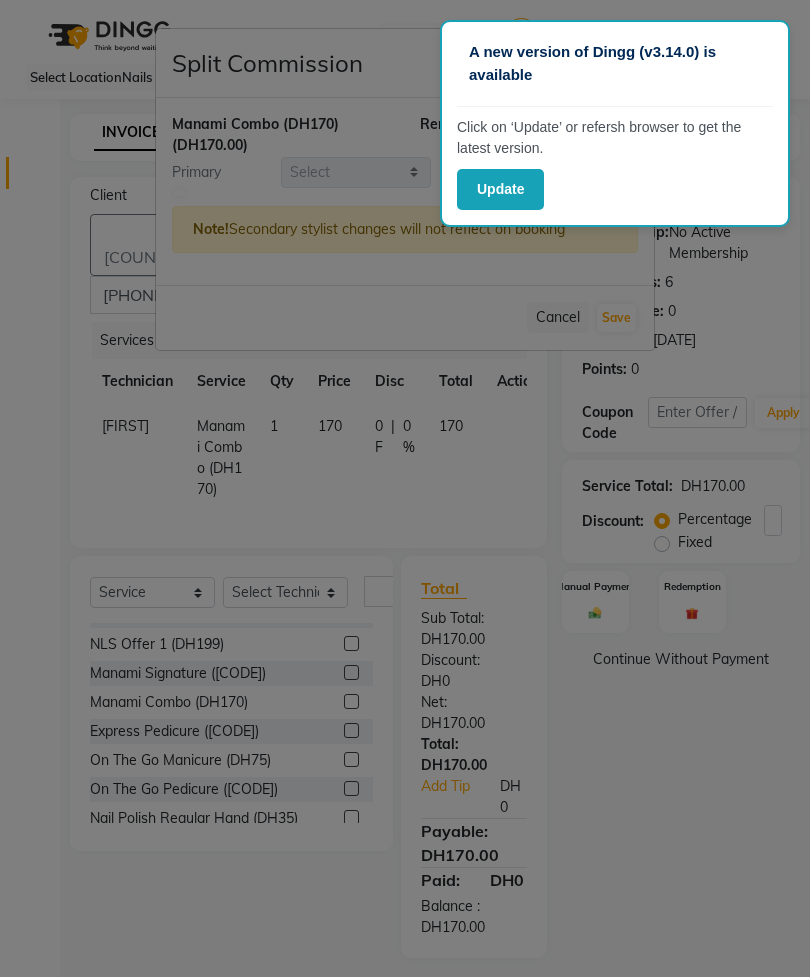 click at bounding box center (179, 193) 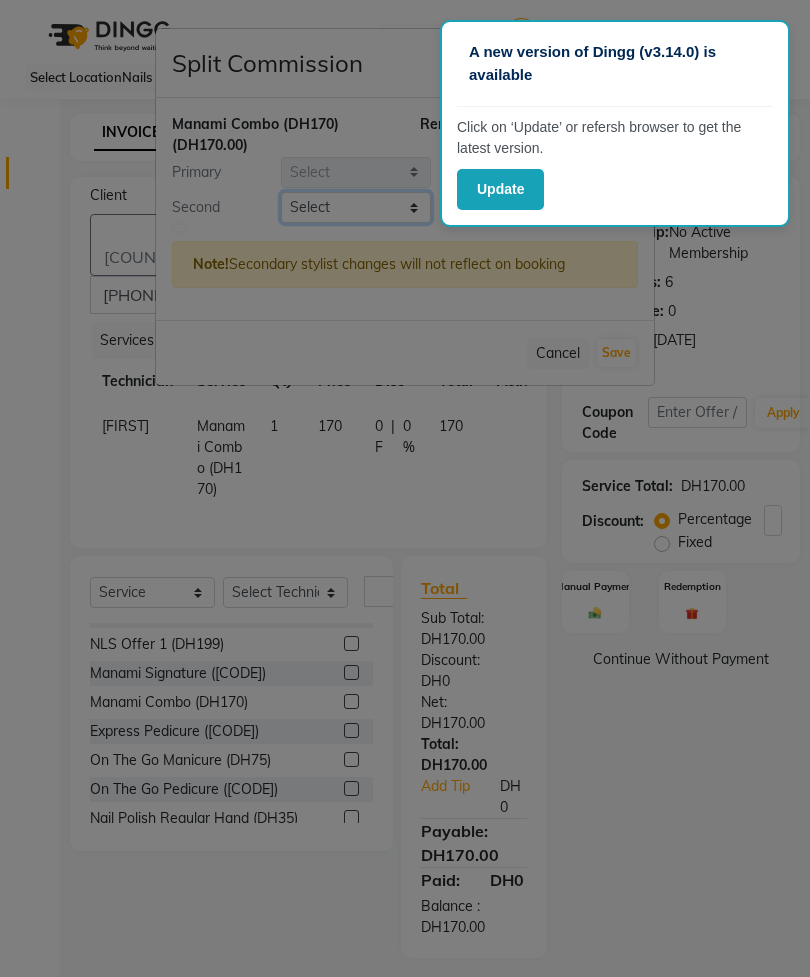 click on "Select [FIRST] [FIRST] [FIRST] [FIRST] [FIRST] [FIRST] [FIRST] [FIRST] [FIRST] [FIRST] [FIRST] [FIRST] [FIRST] [FIRST] [FIRST] [FIRST] [FIRST] [FIRST] [FIRST]" at bounding box center (356, 207) 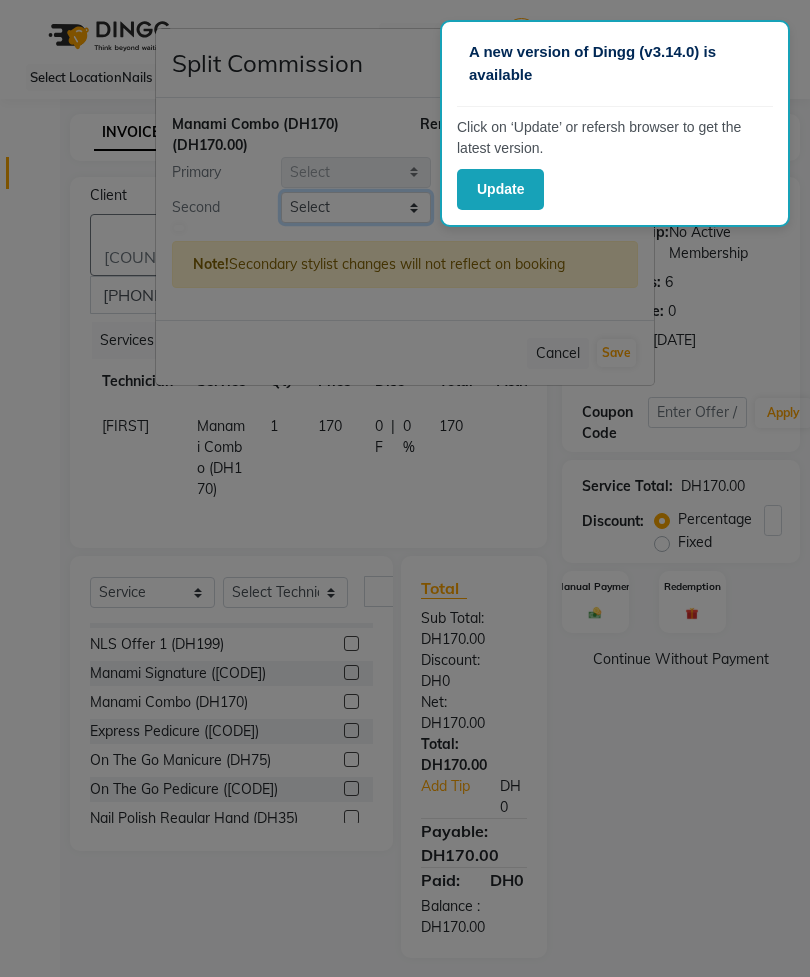 select on "[NUMBER]" 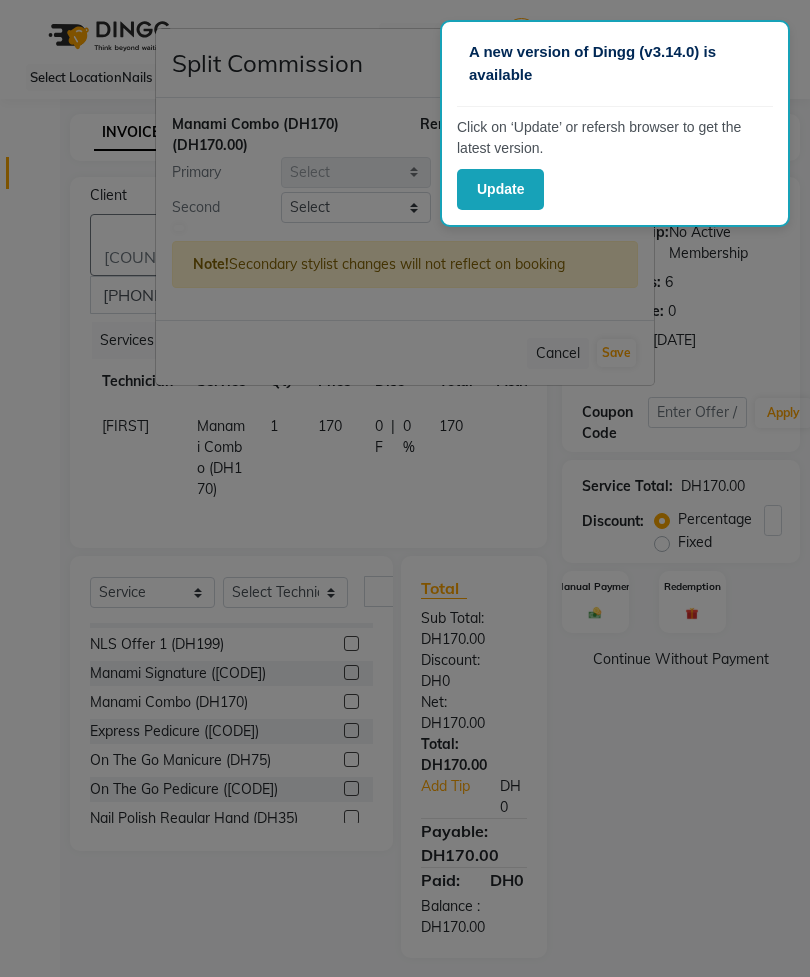 click on "Save" at bounding box center [616, 353] 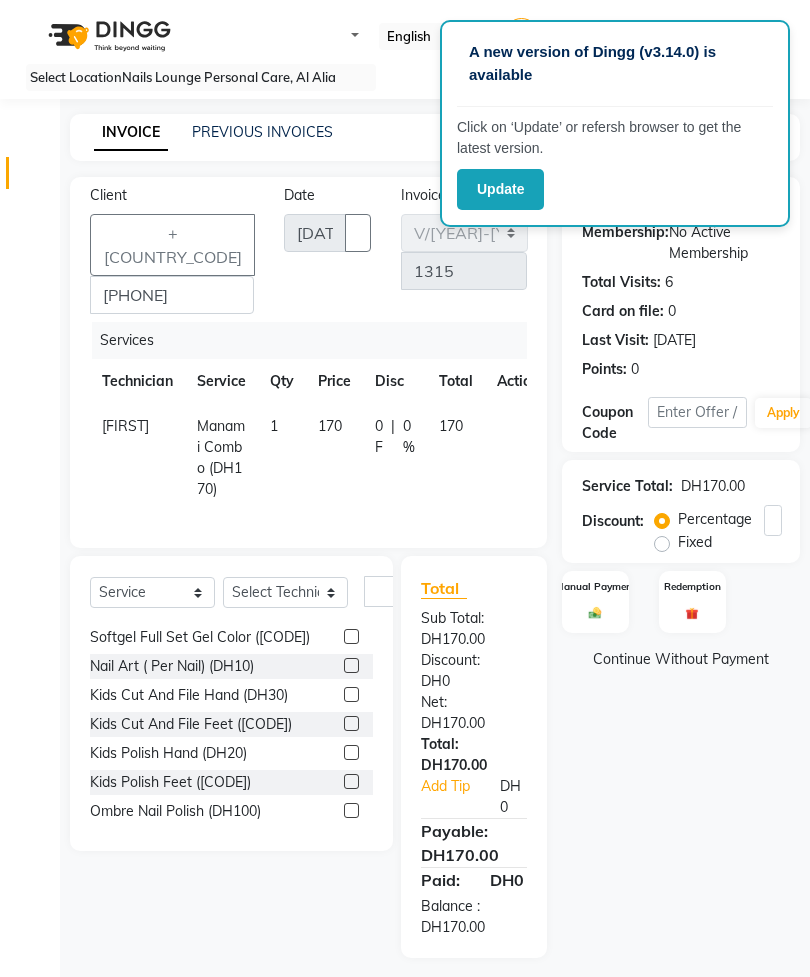 scroll, scrollTop: 1007, scrollLeft: 0, axis: vertical 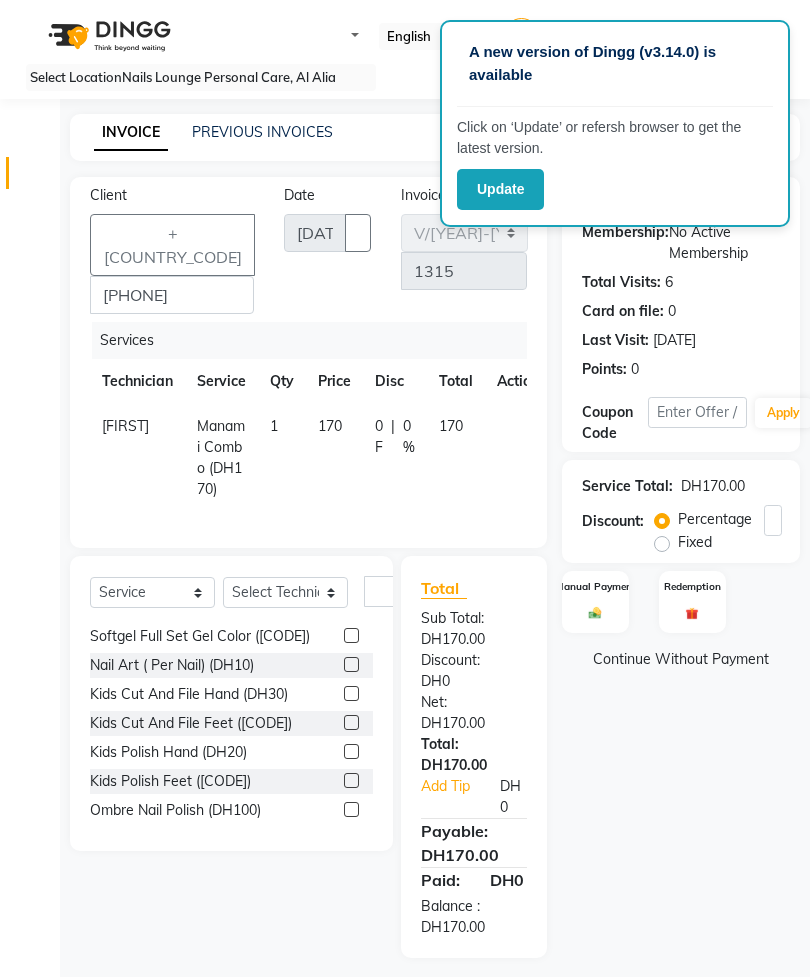 click at bounding box center (351, 693) 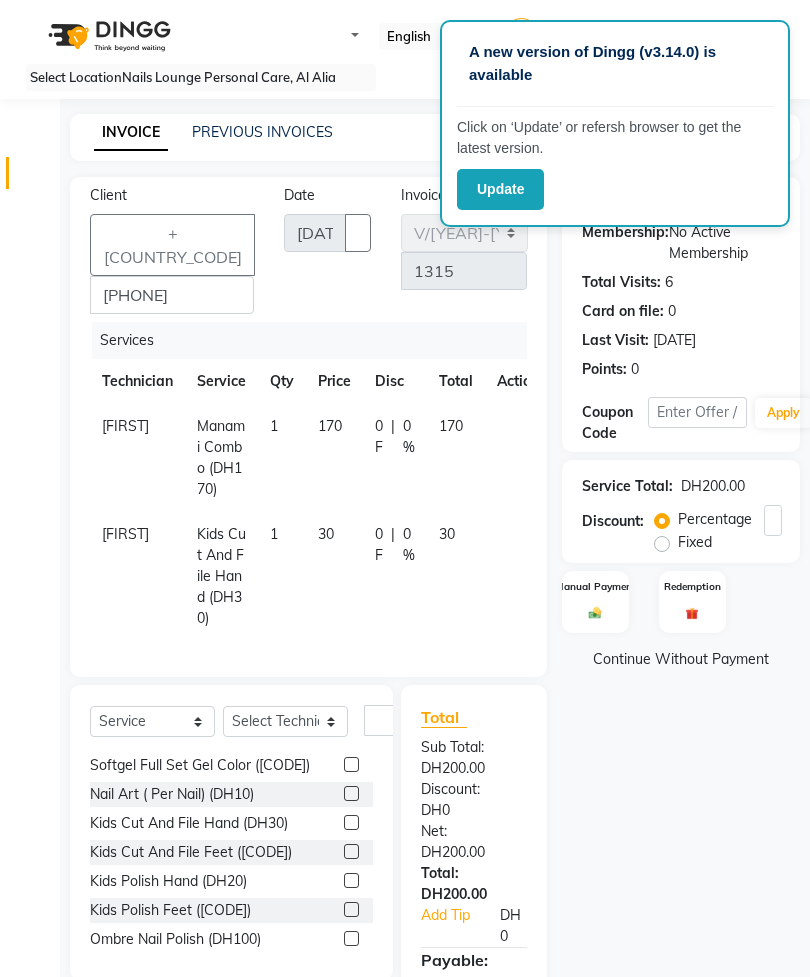 click at bounding box center (351, 851) 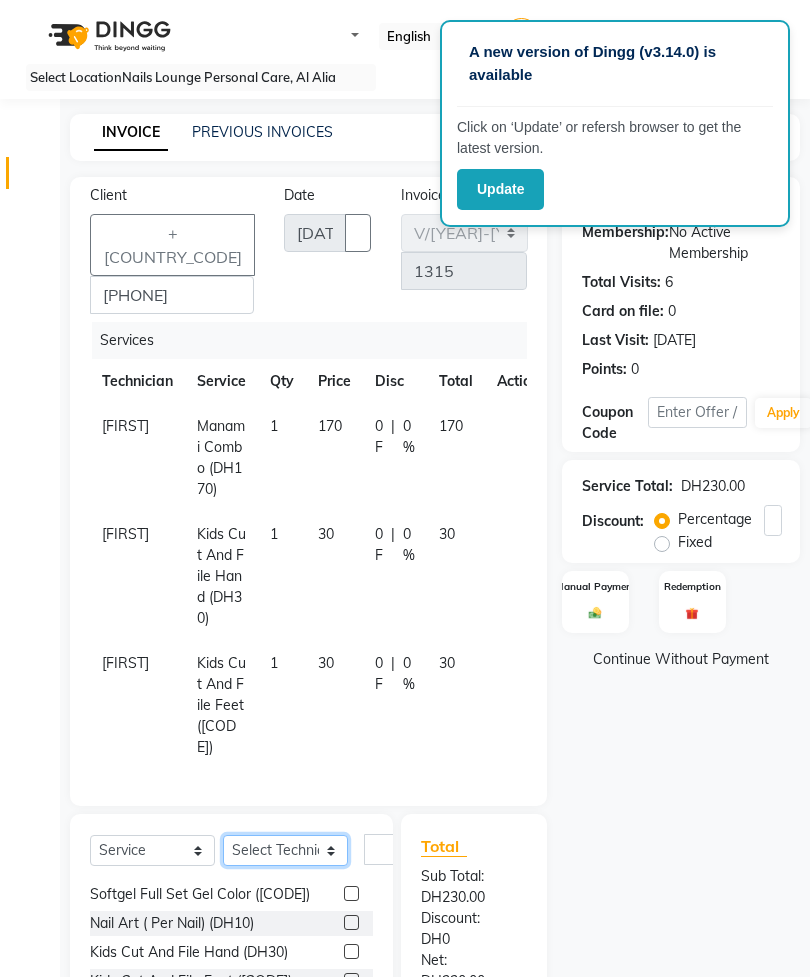 click on "Select Technician [FIRST] [FIRST] [FIRST] [FIRST] [FIRST] [FIRST] [FIRST] [FIRST] [FIRST] [FIRST] [FIRST] [FIRST] [FIRST] [FIRST] [FIRST] [FIRST] [FIRST] [FIRST] [FIRST]" at bounding box center (285, 850) 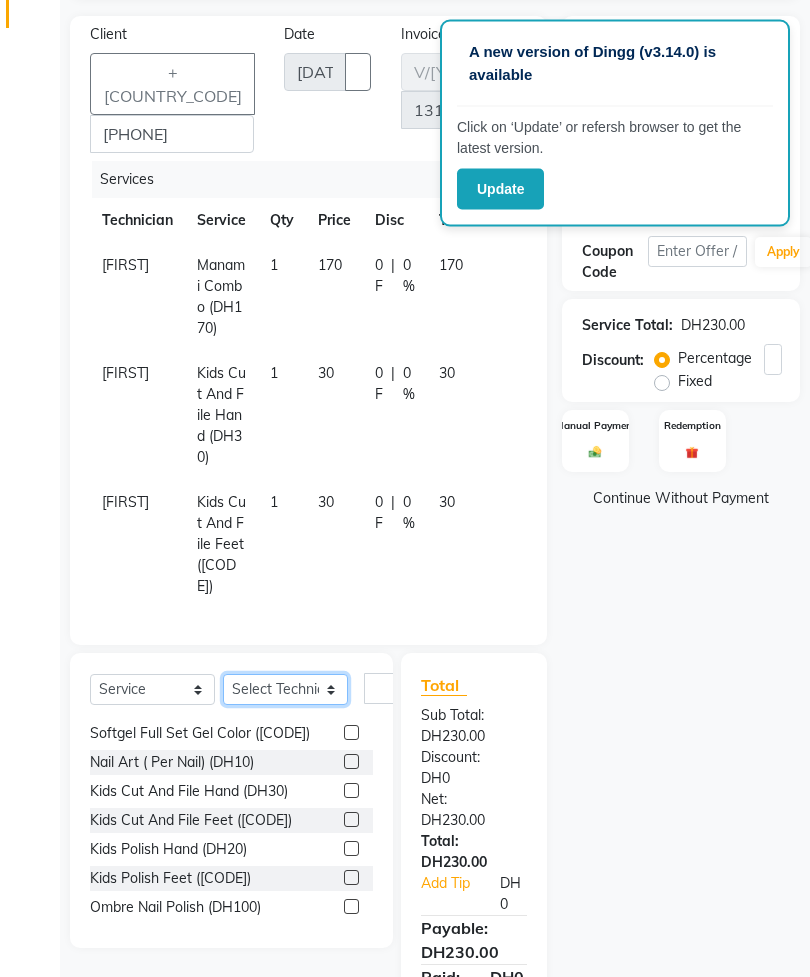 scroll, scrollTop: 196, scrollLeft: 0, axis: vertical 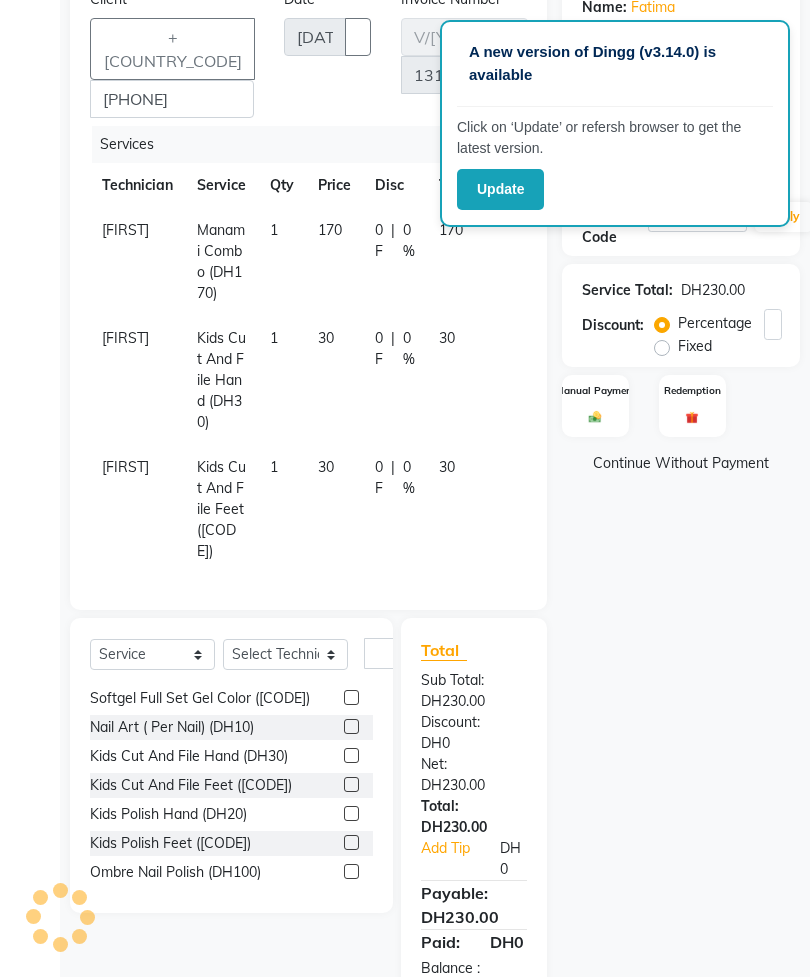 click at bounding box center [351, 755] 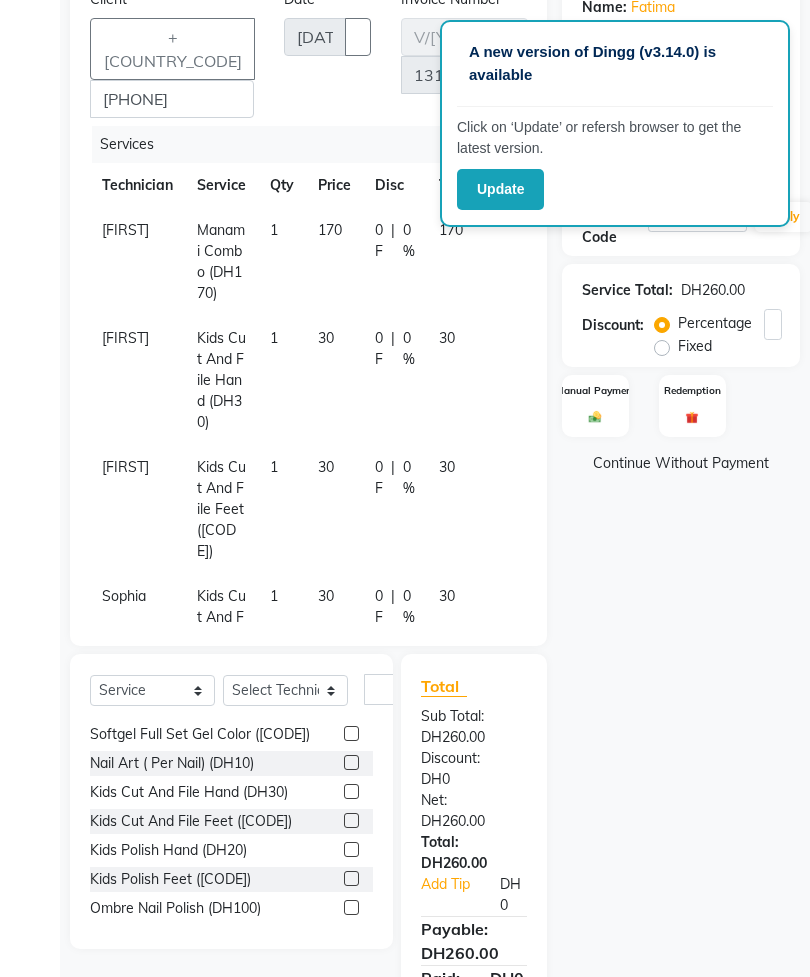 click at bounding box center [351, 820] 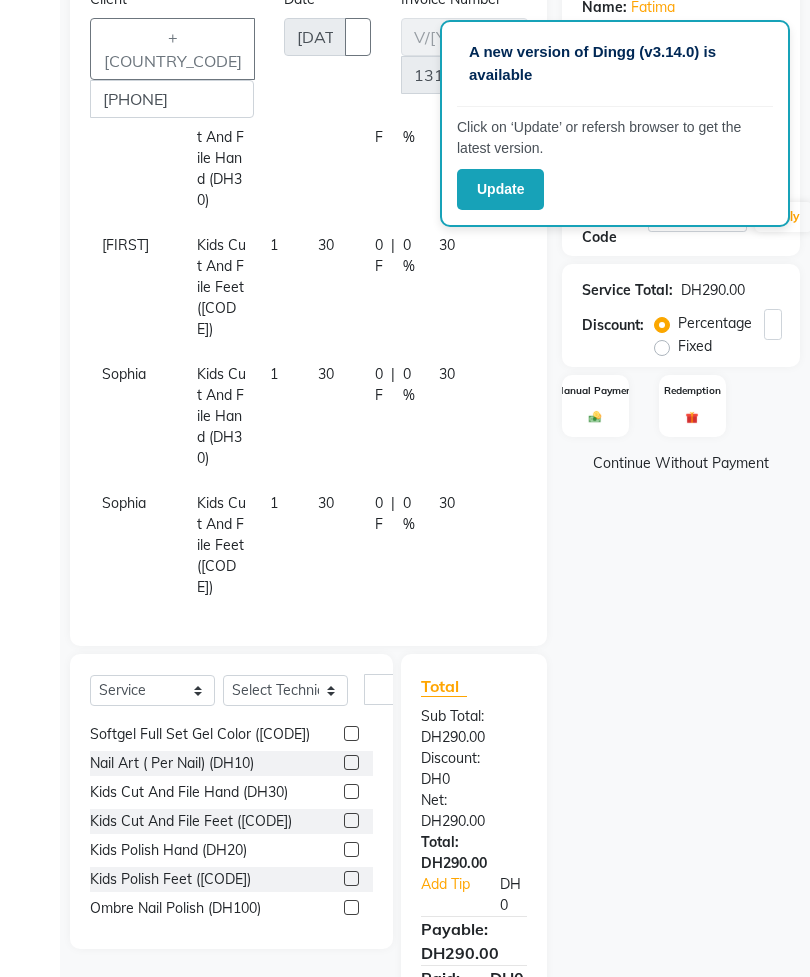 scroll, scrollTop: 222, scrollLeft: 0, axis: vertical 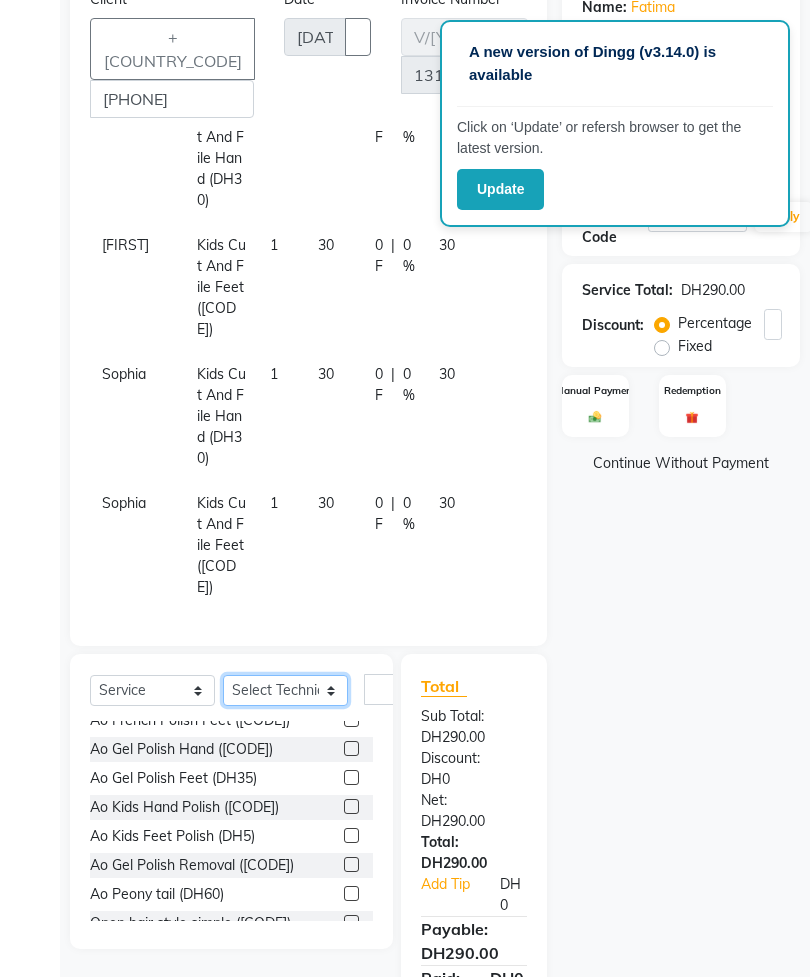 click on "Select Technician [FIRST] [FIRST] [FIRST] [FIRST] [FIRST] [FIRST] [FIRST] [FIRST] [FIRST] [FIRST] [FIRST] [FIRST] [FIRST] [FIRST] [FIRST] [FIRST] [FIRST] [FIRST] [FIRST]" at bounding box center (285, 690) 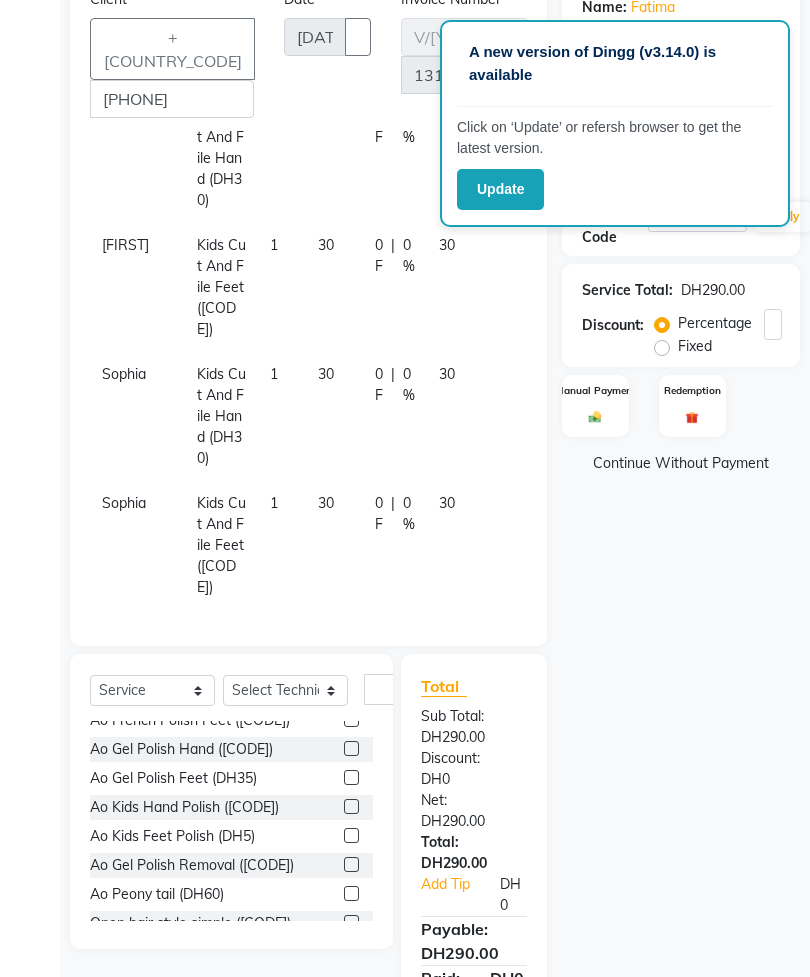 click at bounding box center [351, 806] 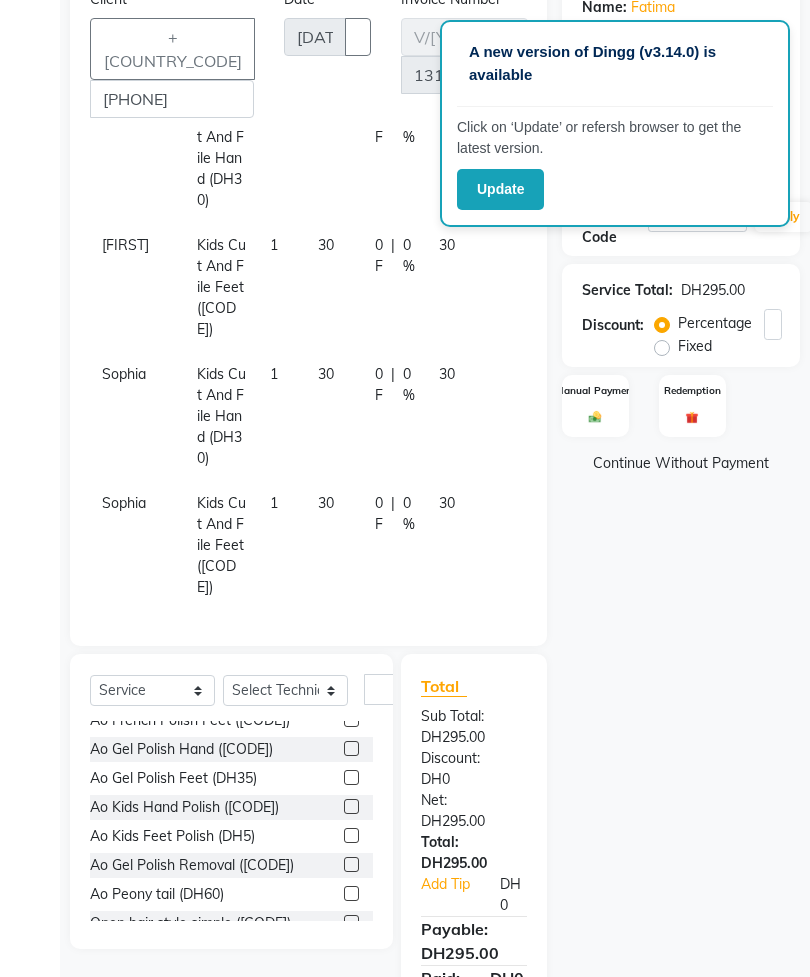 click at bounding box center [351, 835] 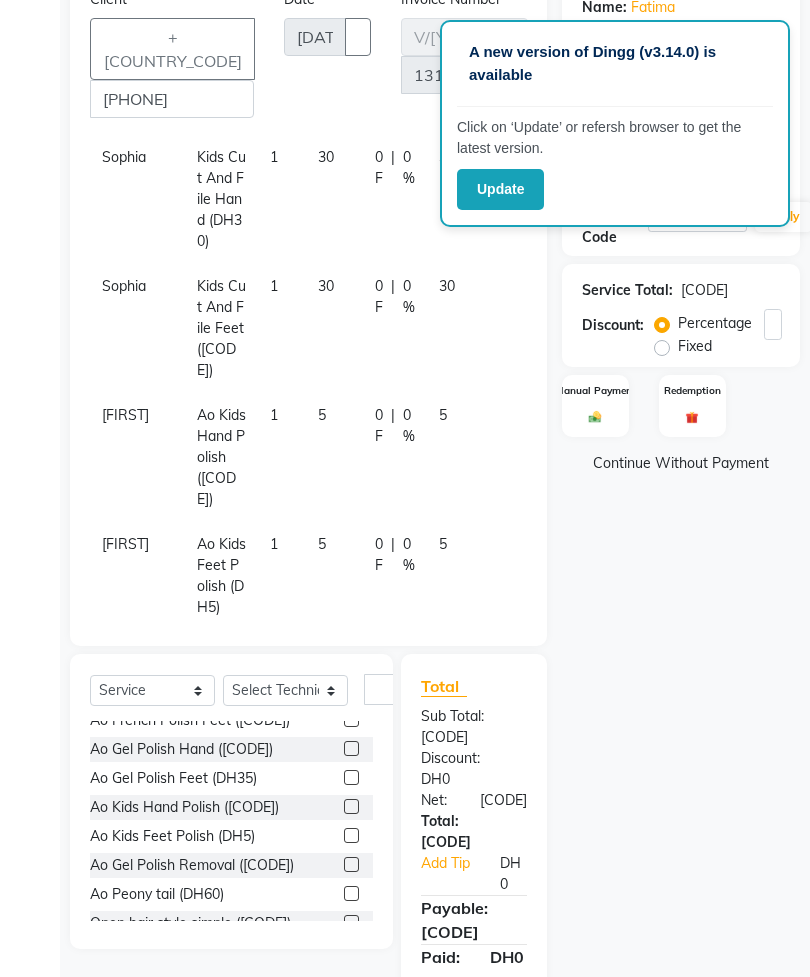 scroll, scrollTop: 438, scrollLeft: 0, axis: vertical 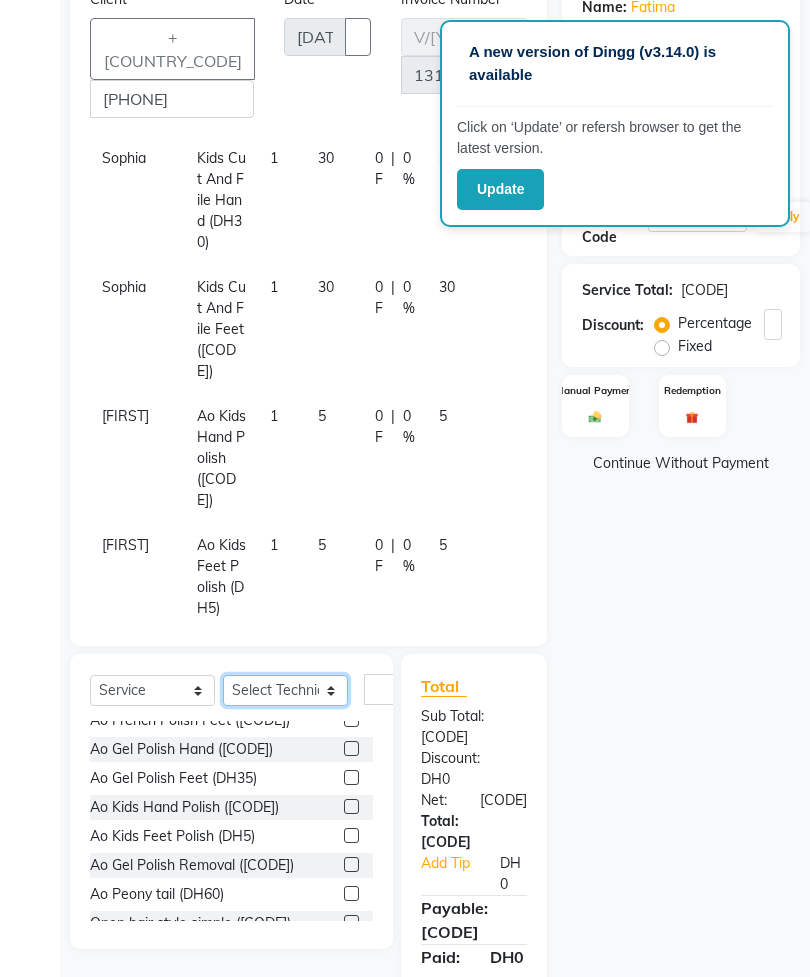 click on "Select Technician [FIRST] [FIRST] [FIRST] [FIRST] [FIRST] [FIRST] [FIRST] [FIRST] [FIRST] [FIRST] [FIRST] [FIRST] [FIRST] [FIRST] [FIRST] [FIRST] [FIRST] [FIRST] [FIRST]" at bounding box center (285, 690) 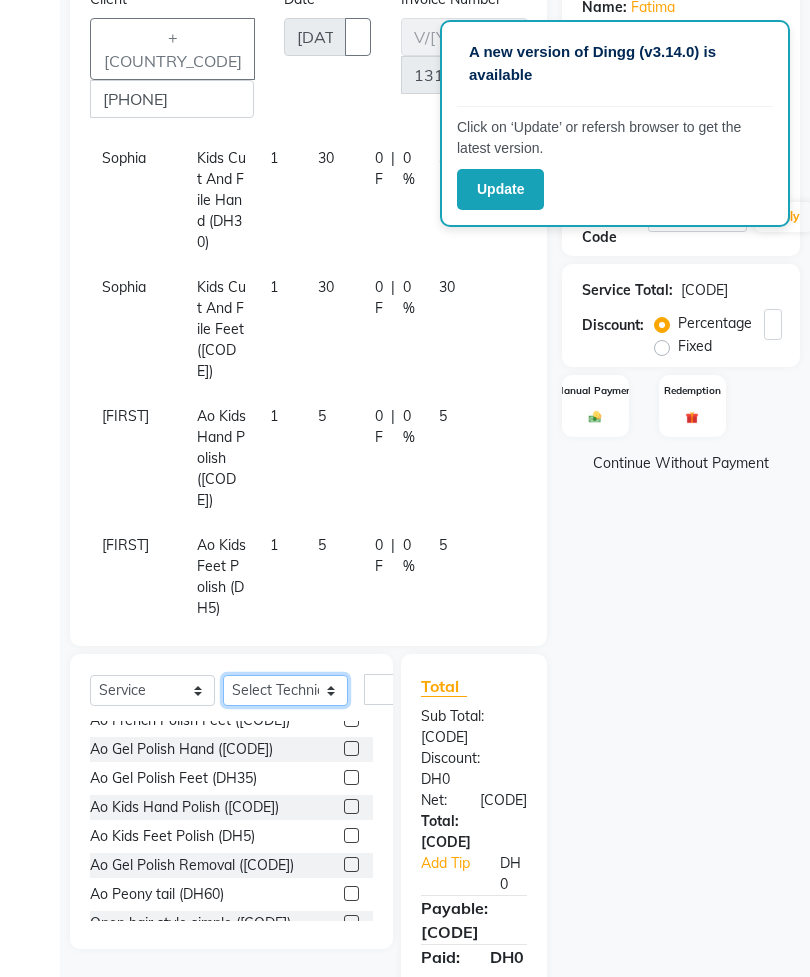 select on "[NUMBER]" 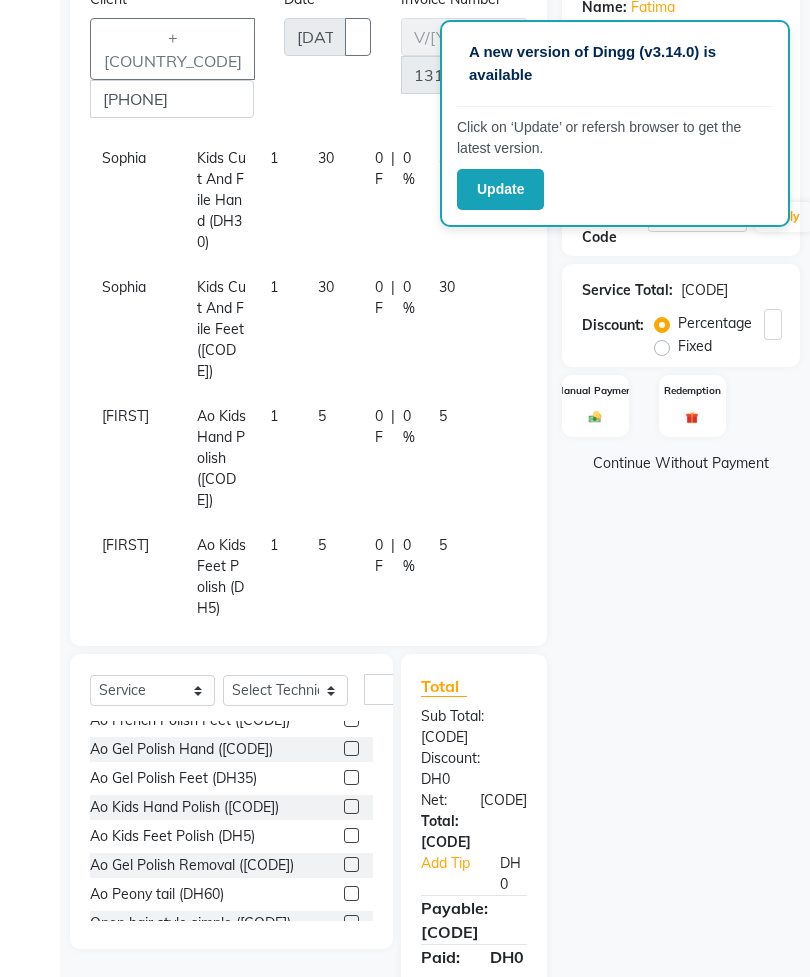 click at bounding box center [351, 806] 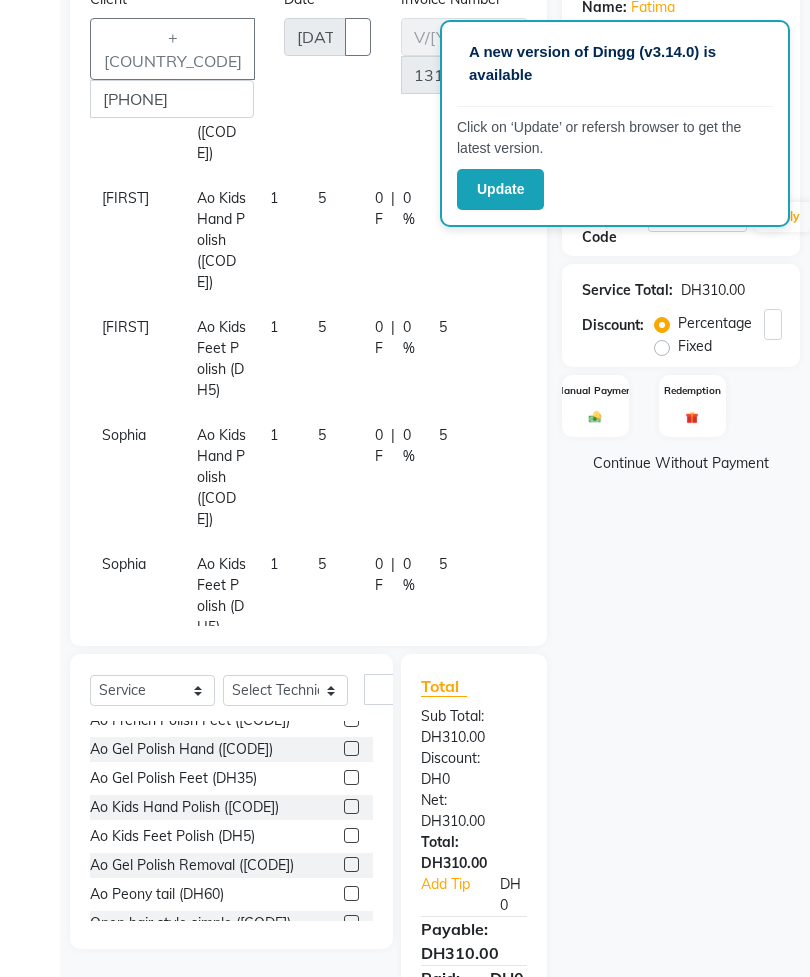 scroll, scrollTop: 654, scrollLeft: 0, axis: vertical 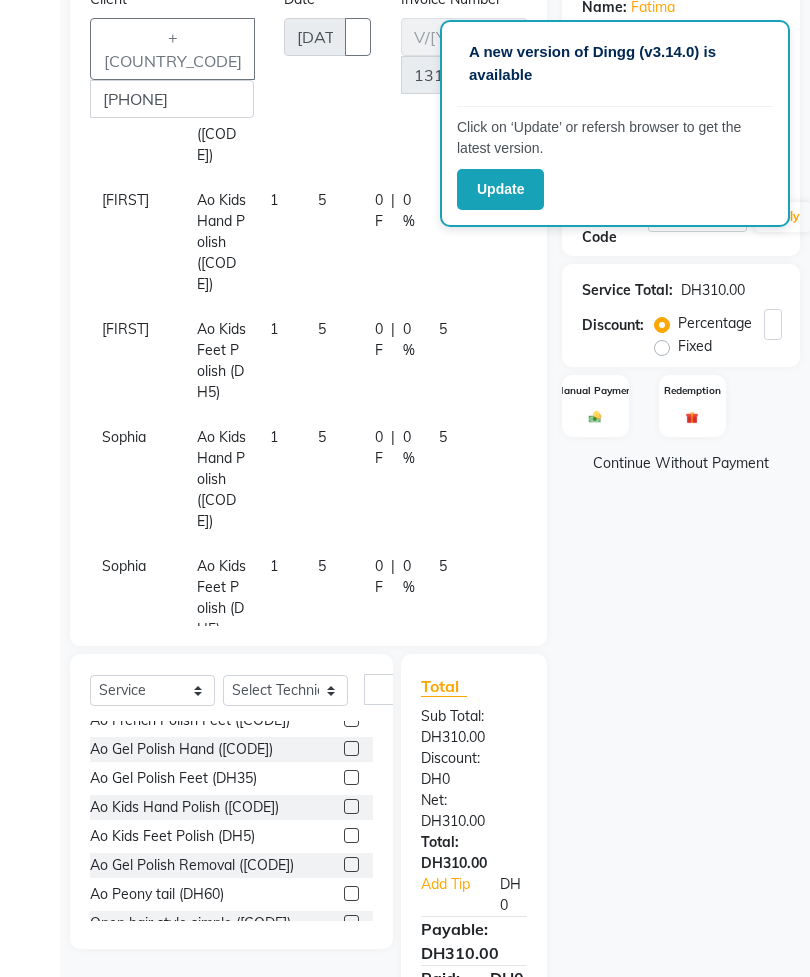 click at bounding box center (595, 417) 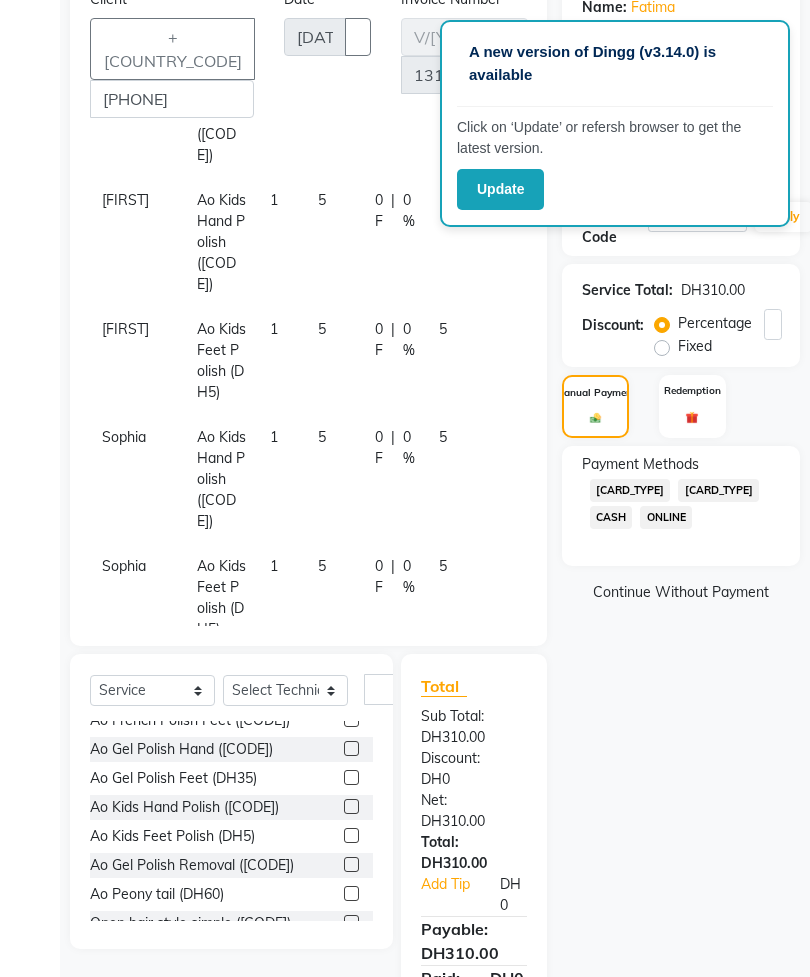 click on "[CARD_TYPE]" at bounding box center [630, 490] 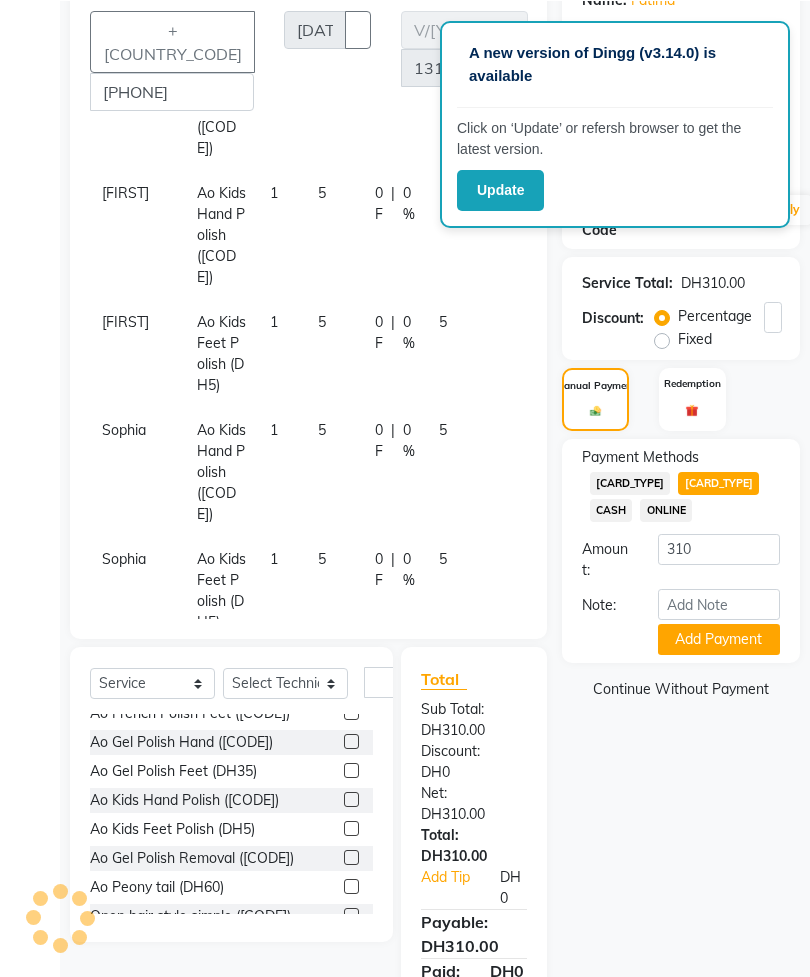 scroll, scrollTop: 203, scrollLeft: 0, axis: vertical 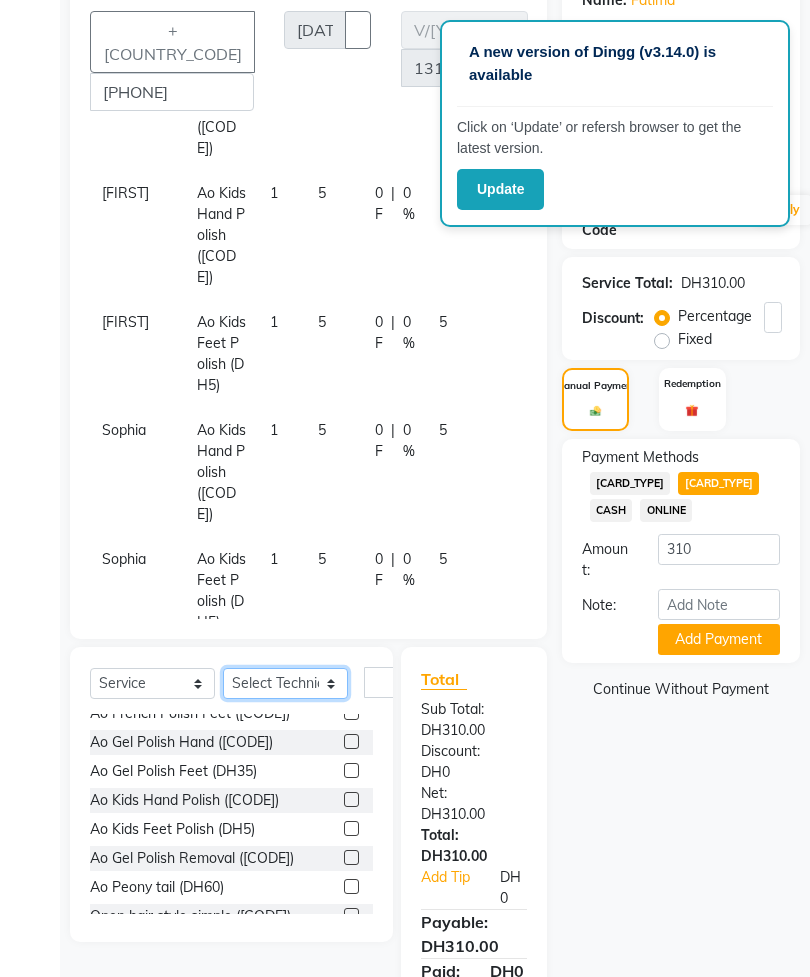 click on "Select Technician [FIRST] [FIRST] [FIRST] [FIRST] [FIRST] [FIRST] [FIRST] [FIRST] [FIRST] [FIRST] [FIRST] [FIRST] [FIRST] [FIRST] [FIRST] [FIRST] [FIRST] [FIRST] [FIRST]" at bounding box center (285, 683) 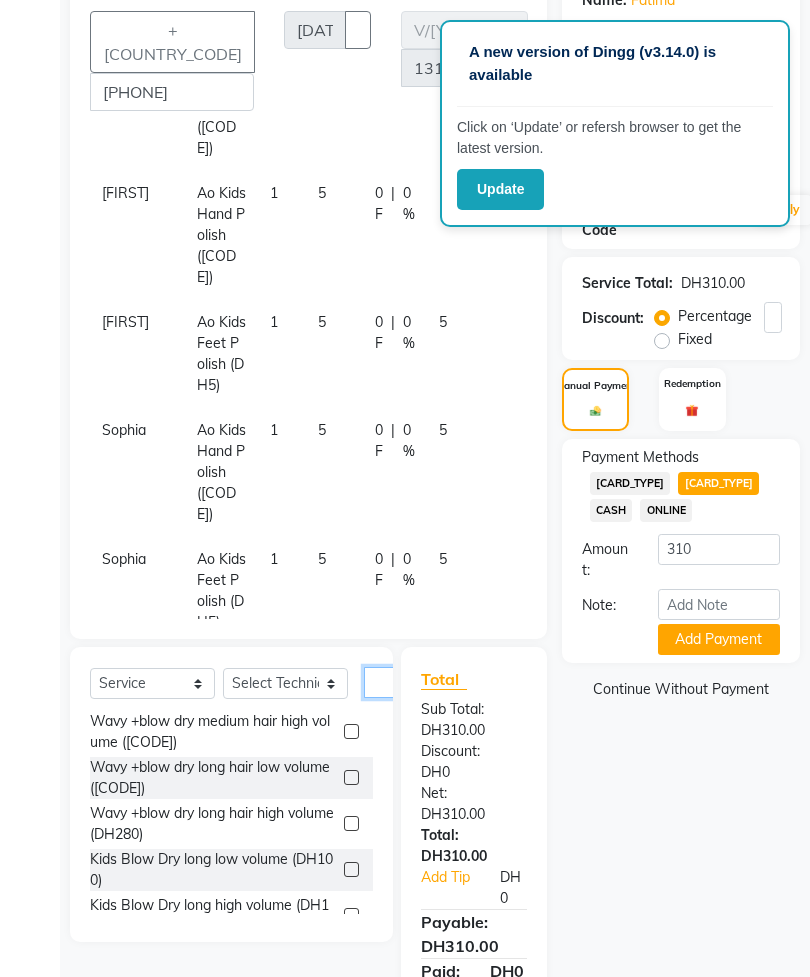 click at bounding box center (388, 682) 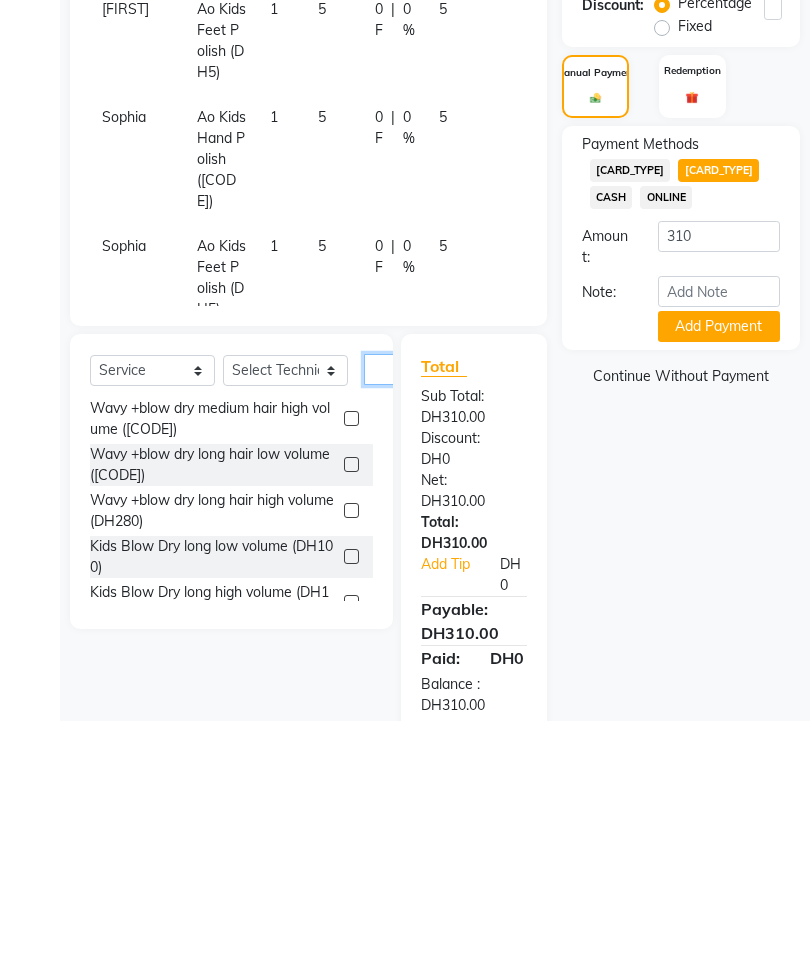 scroll, scrollTop: 0, scrollLeft: 38, axis: horizontal 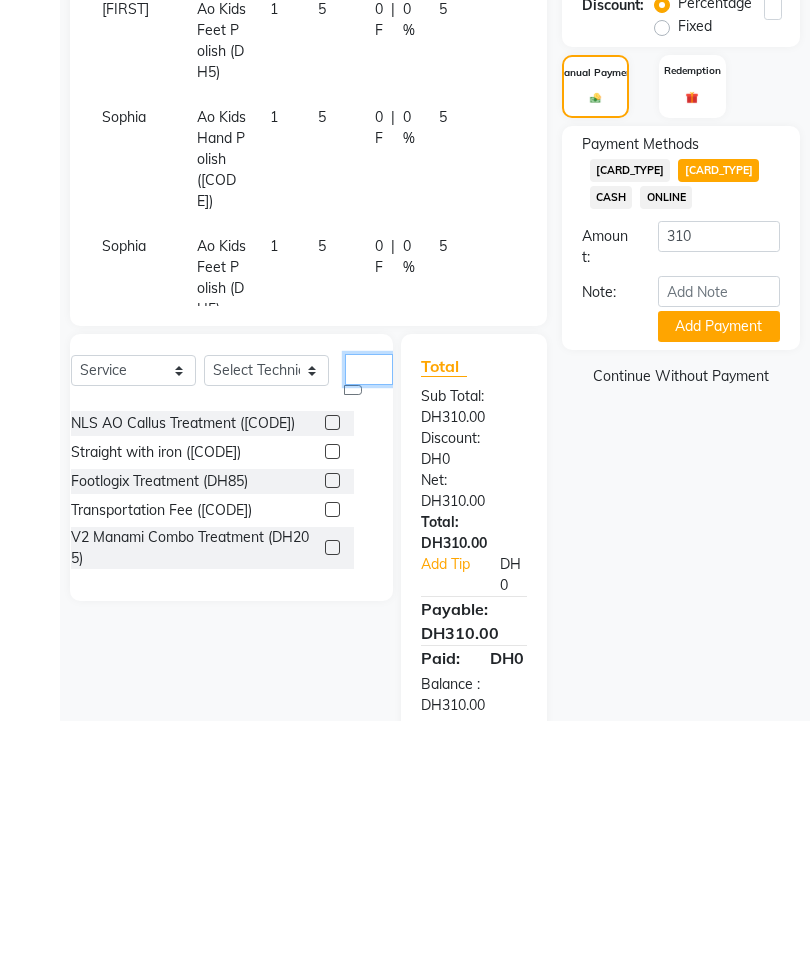 type on "Tr" 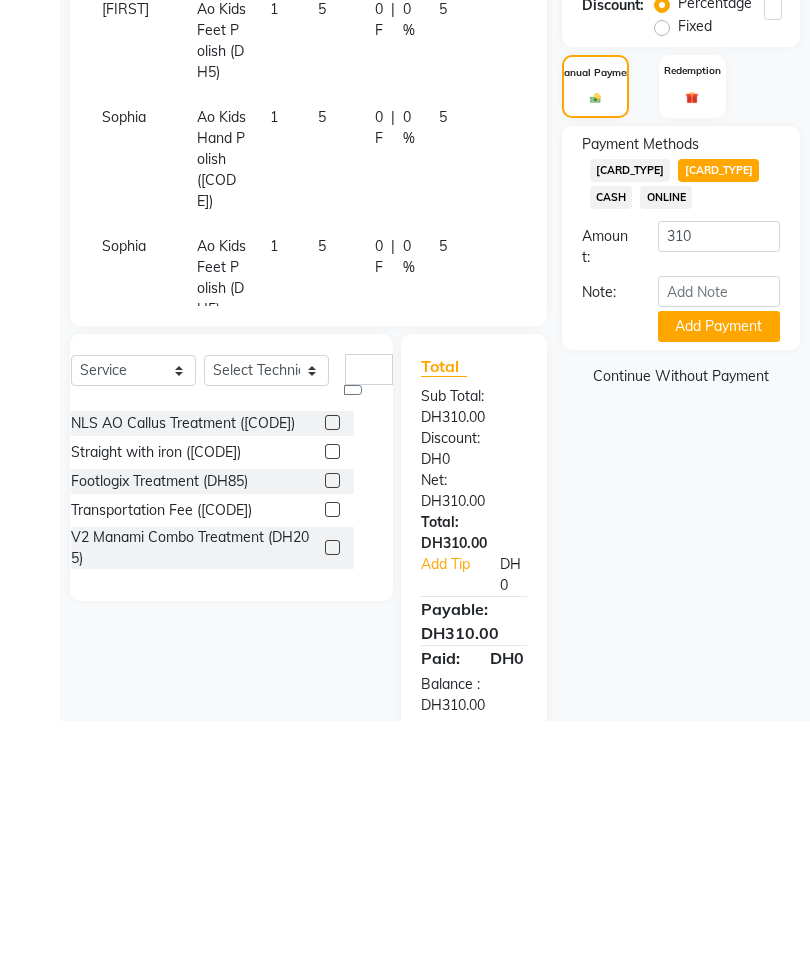 click at bounding box center [332, 765] 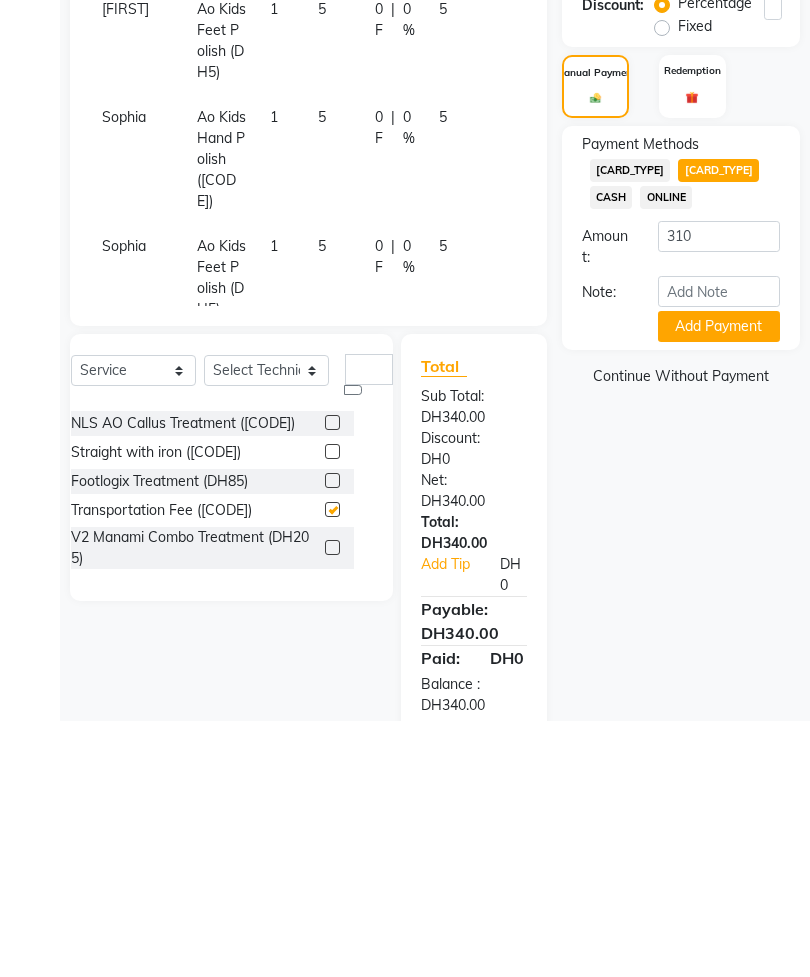 scroll, scrollTop: 232, scrollLeft: 0, axis: vertical 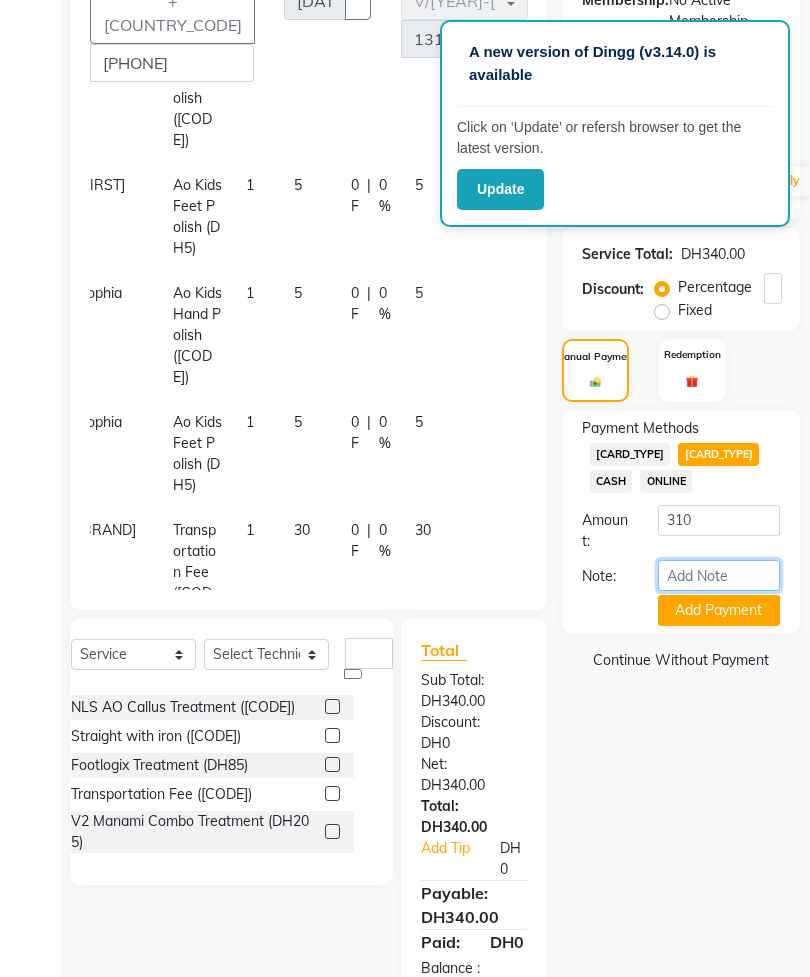 click on "Note:" at bounding box center [719, 575] 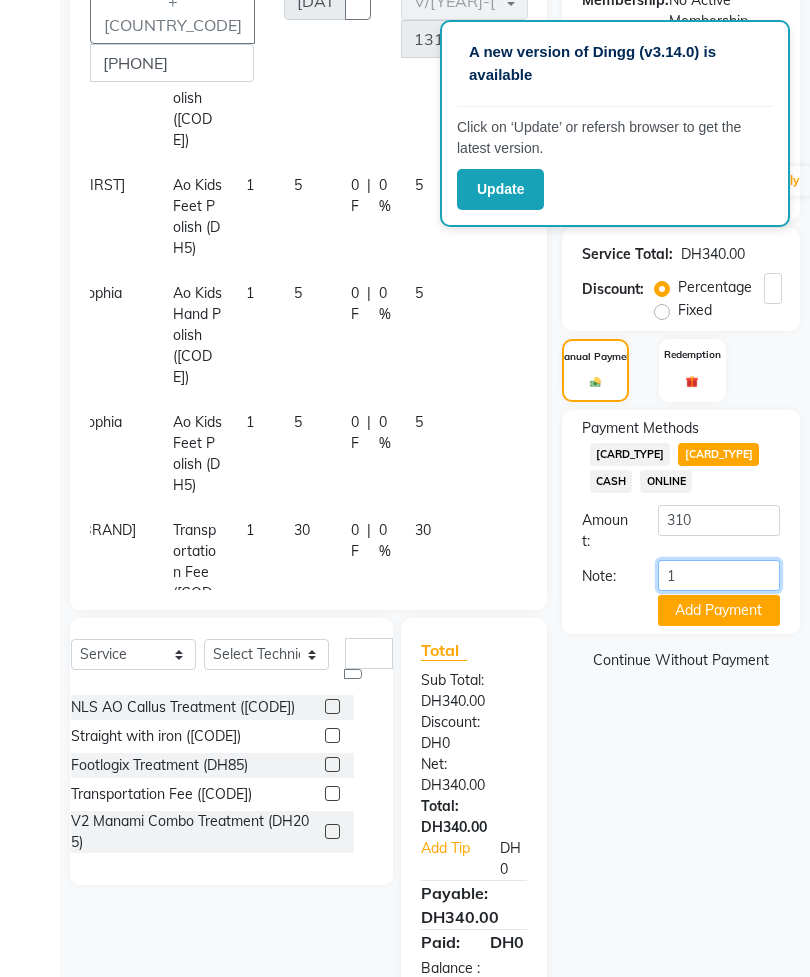type on "13" 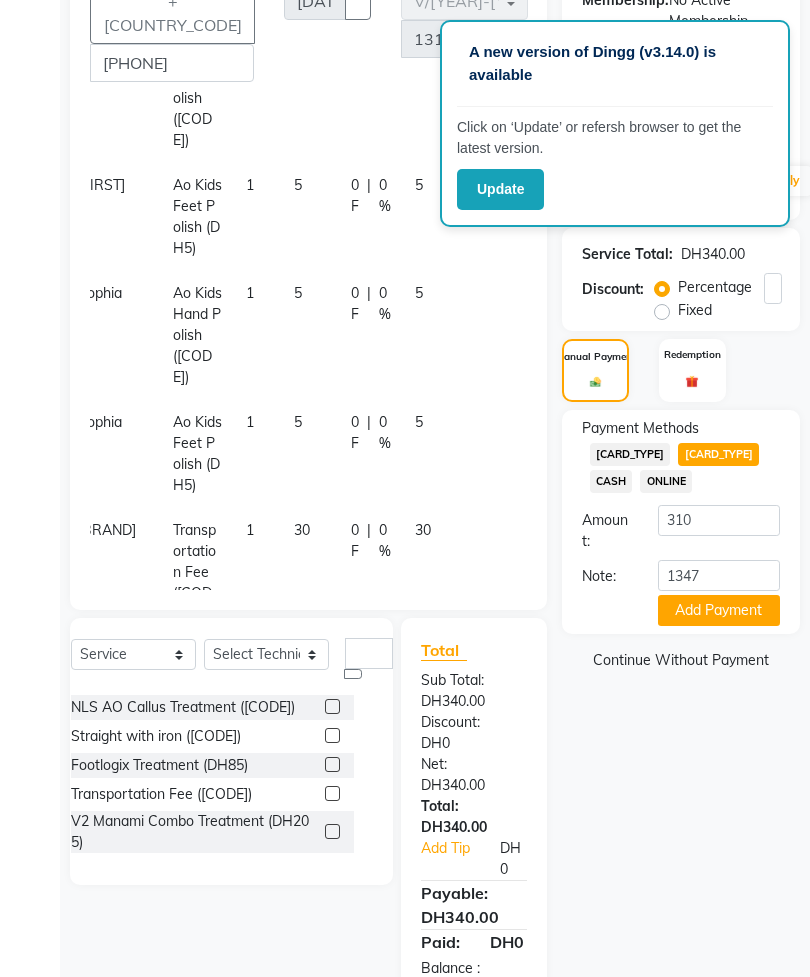 click on "Add Payment" at bounding box center [719, 610] 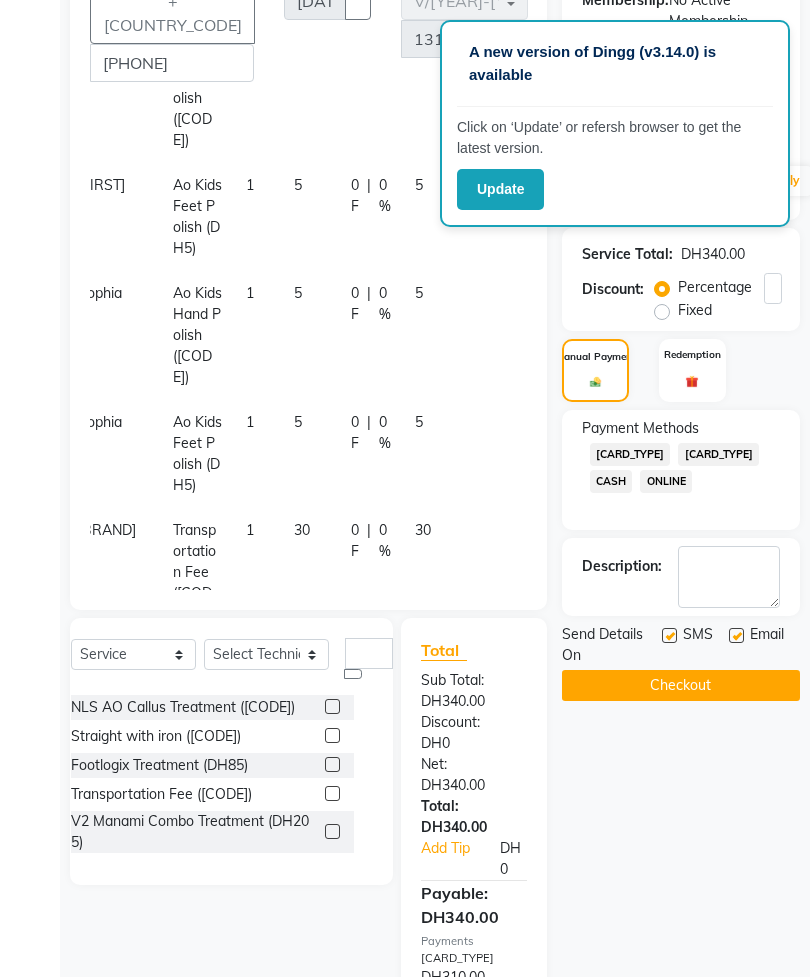 click on "Checkout" at bounding box center [681, 685] 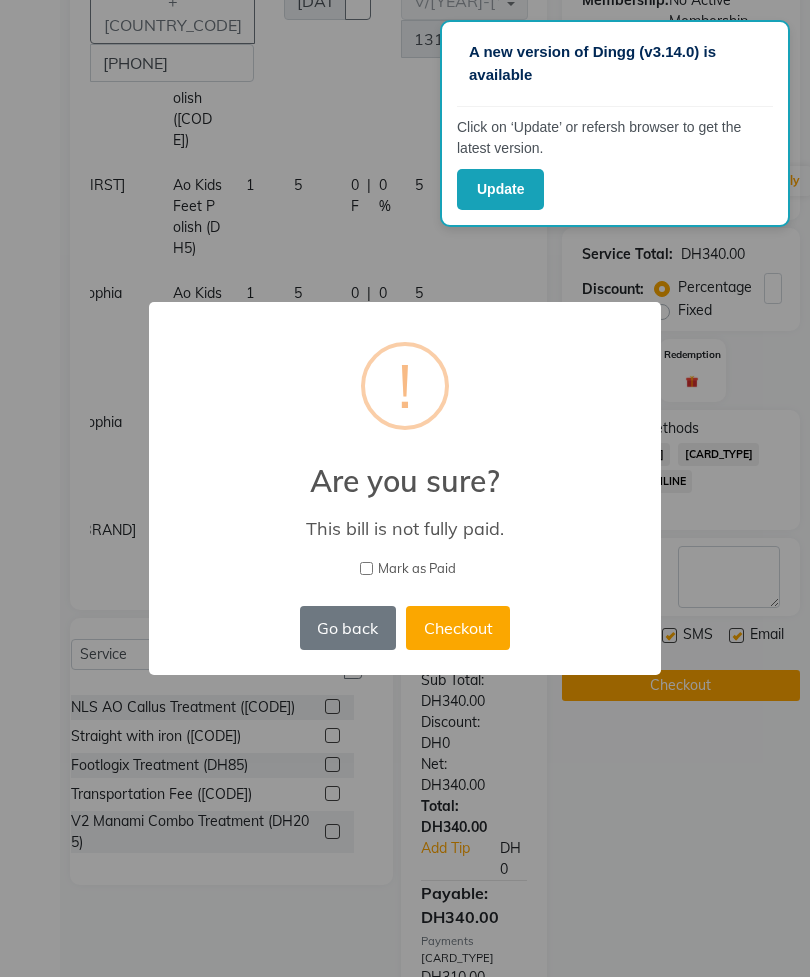 click on "Go back" at bounding box center [348, 628] 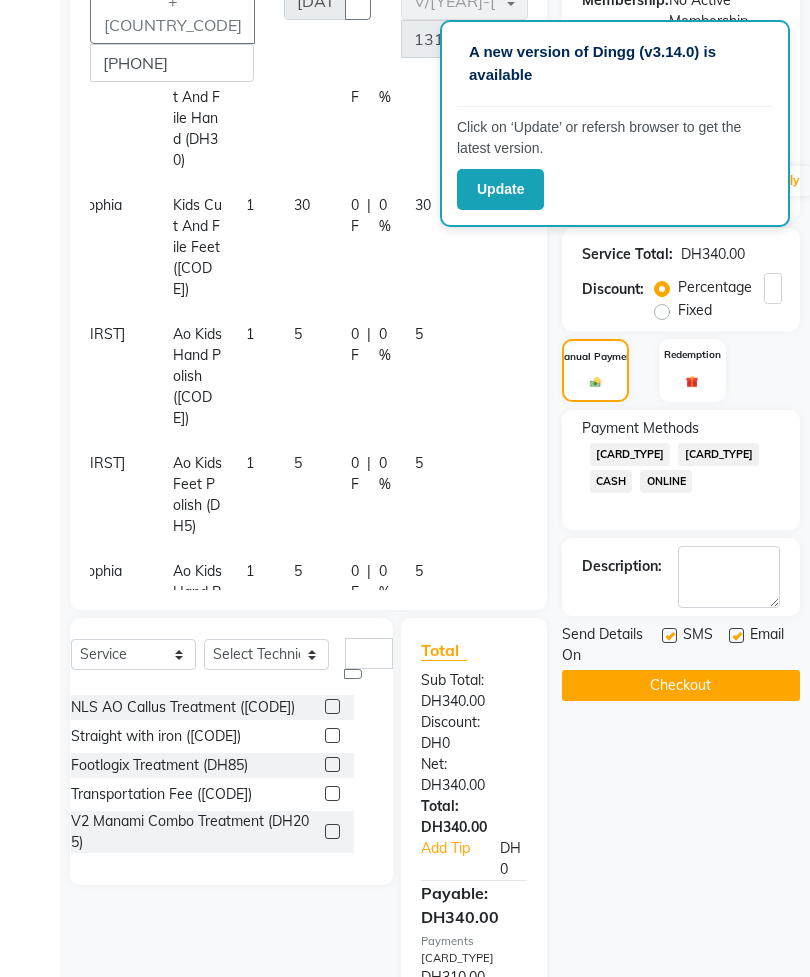 scroll, scrollTop: 483, scrollLeft: 24, axis: both 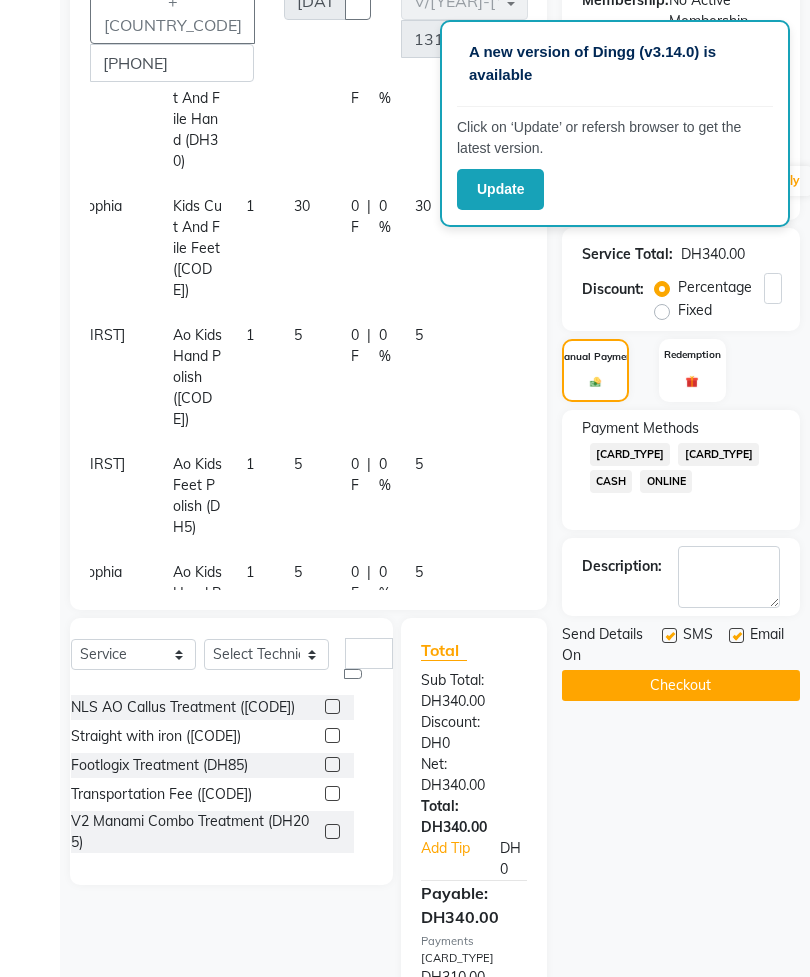 click on "[CARD_TYPE]" at bounding box center (630, 454) 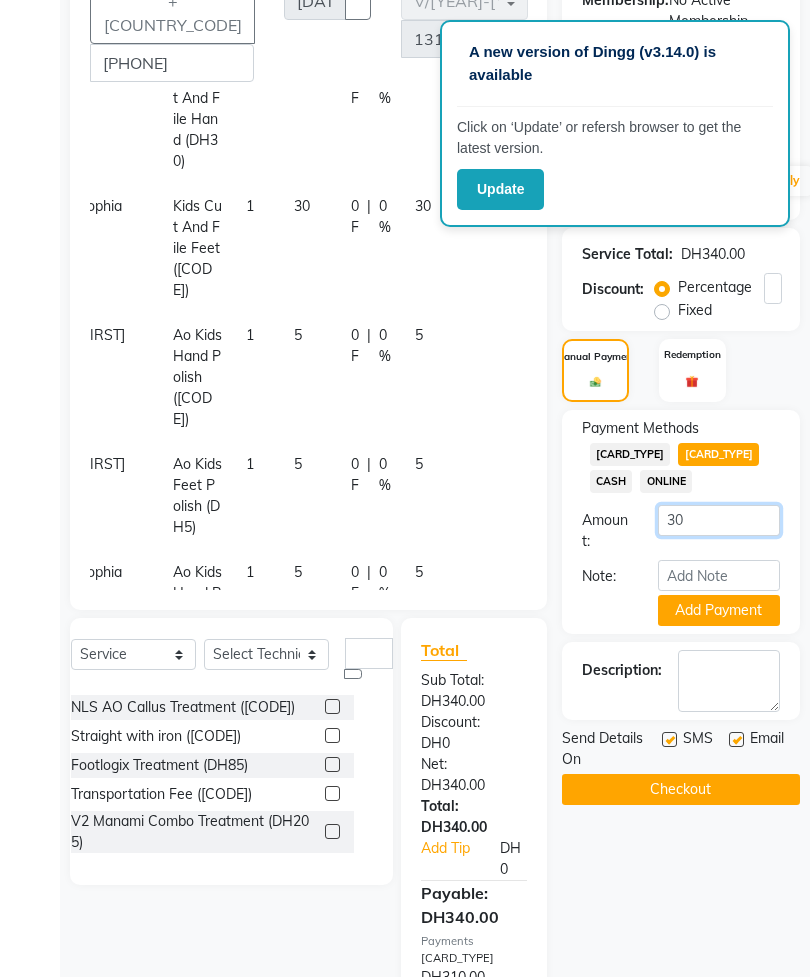 click on "30" at bounding box center [719, 520] 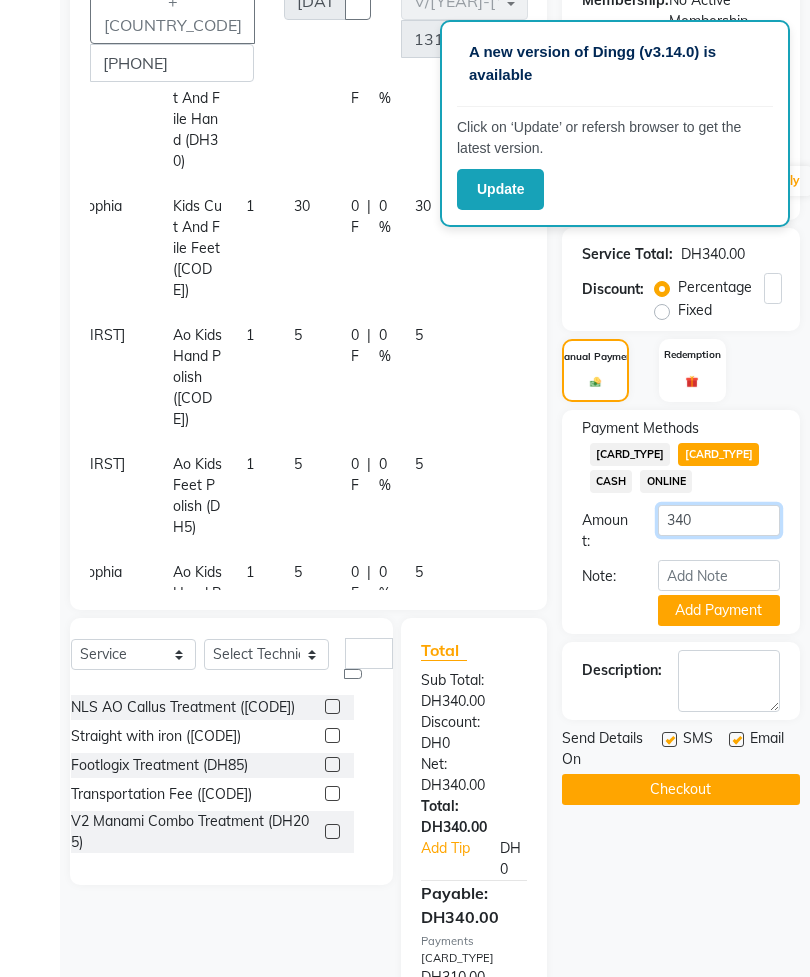 type on "340" 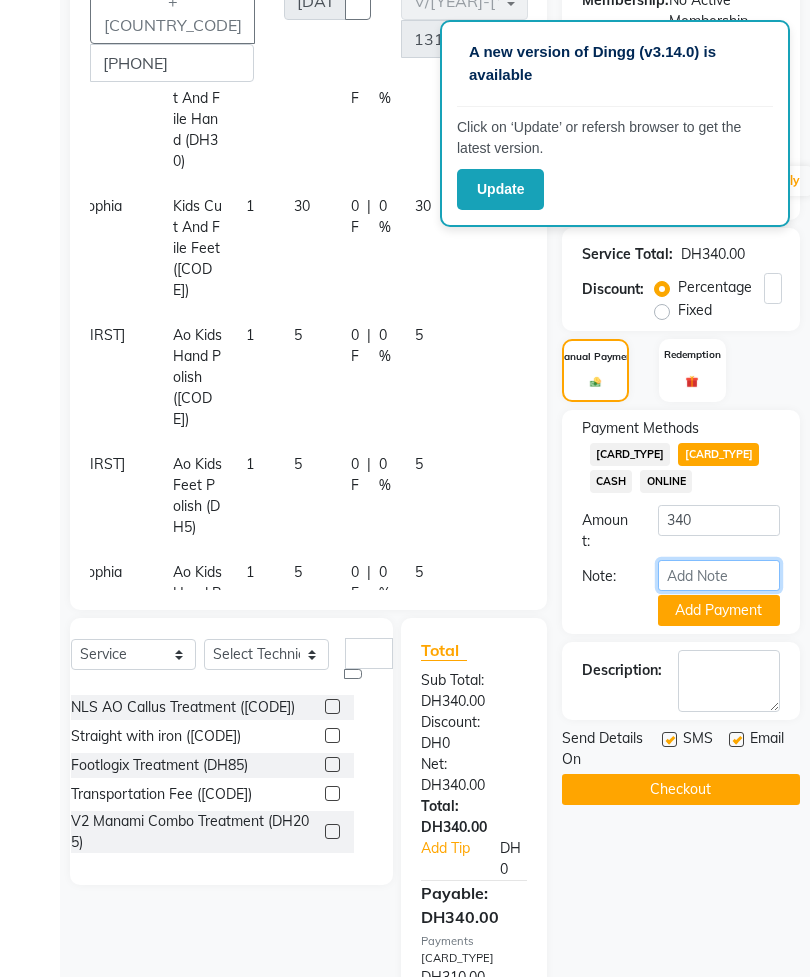 click on "Note:" at bounding box center (719, 575) 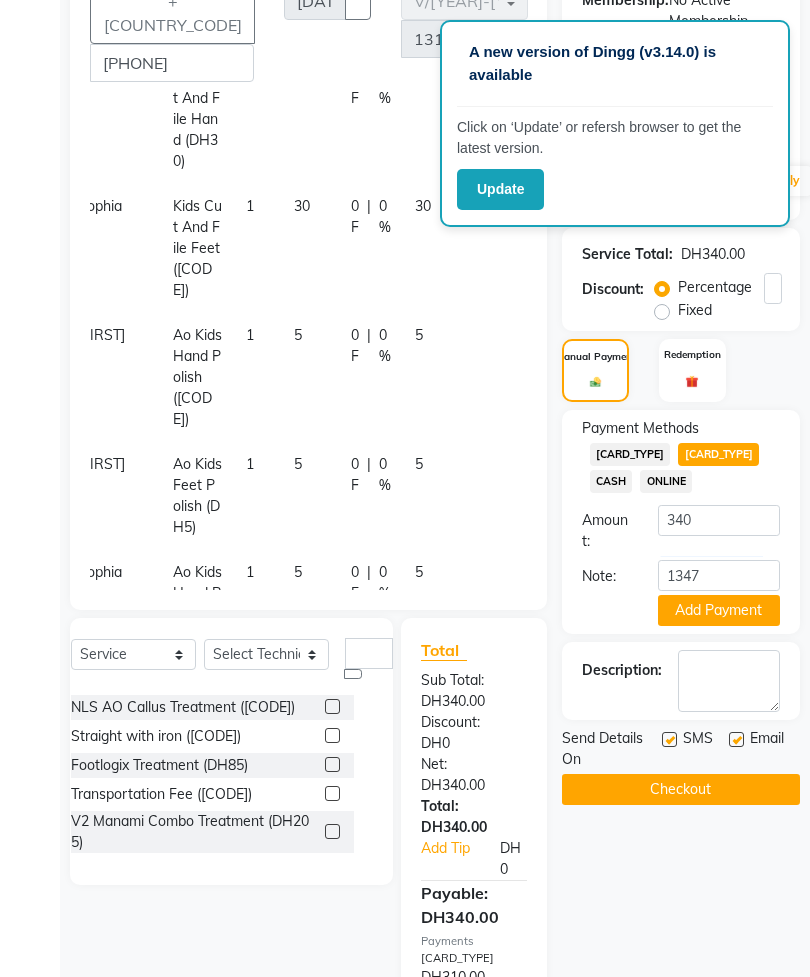 click on "Add Payment" at bounding box center [719, 610] 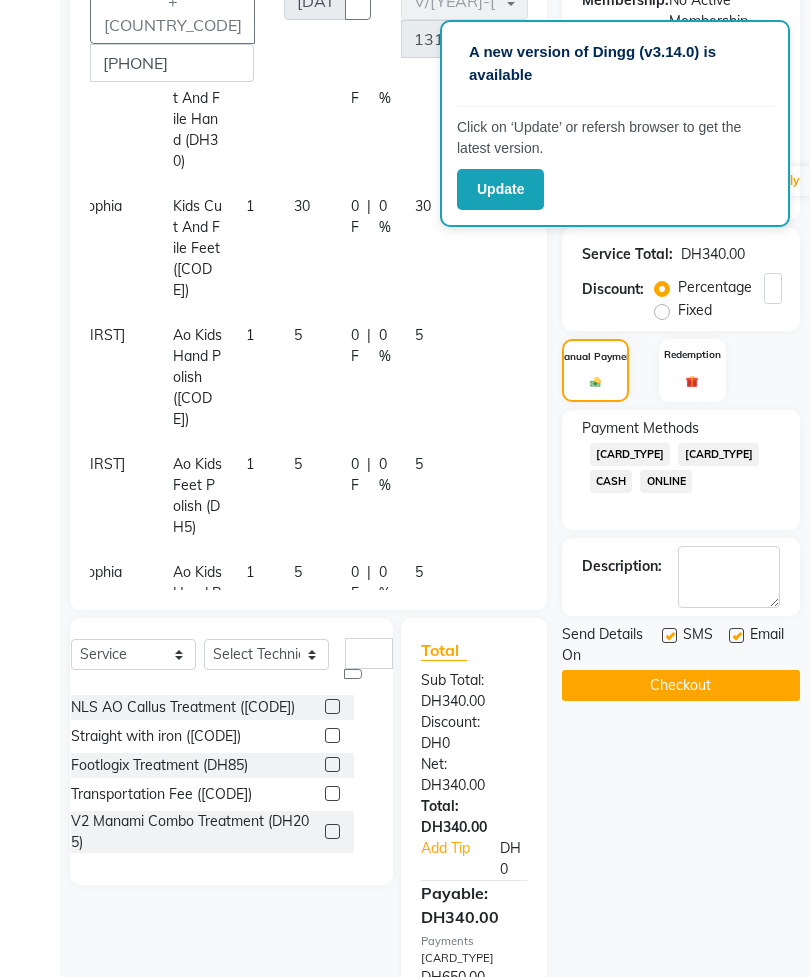 click on "Checkout" at bounding box center (681, 685) 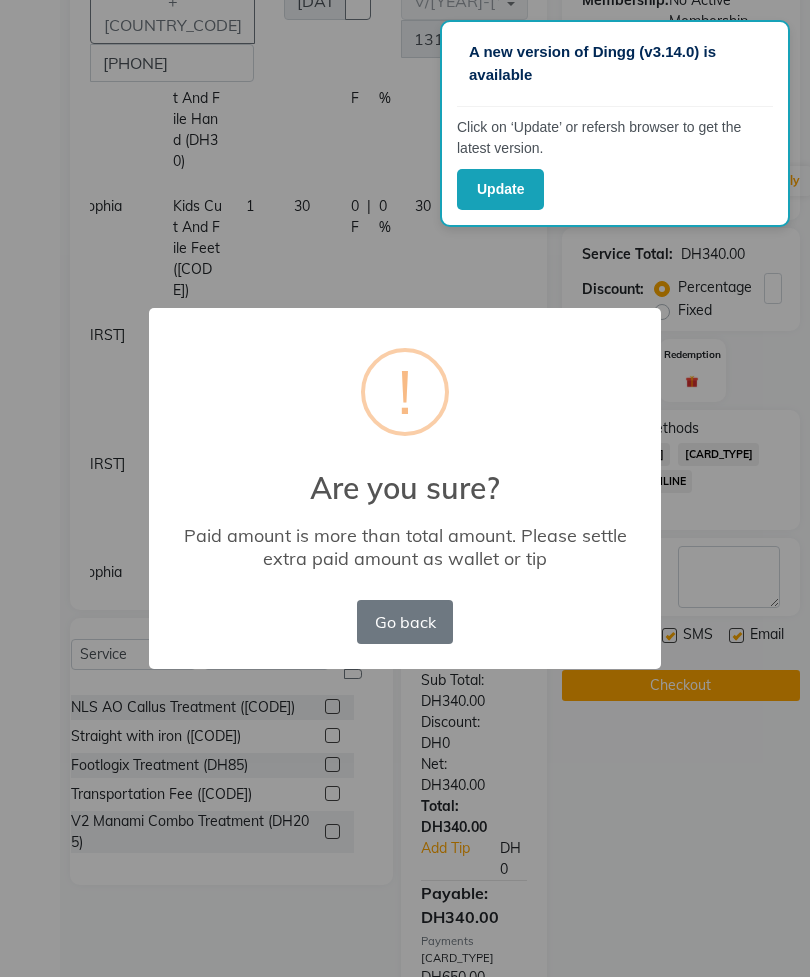 click on "Go back" at bounding box center [405, 622] 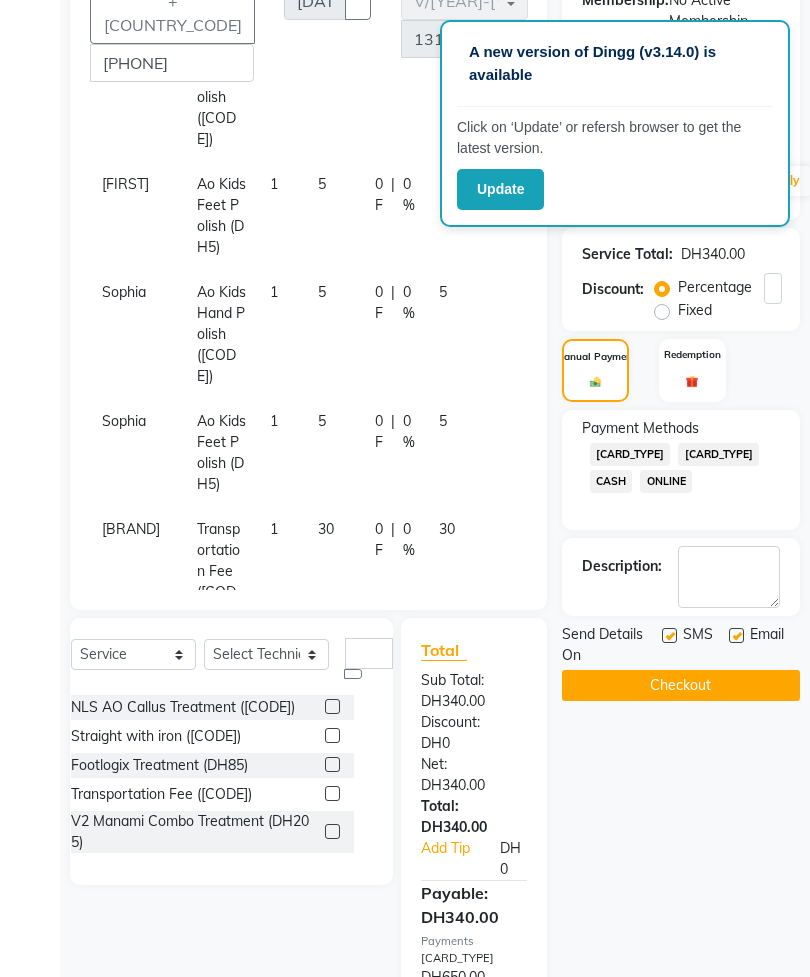 scroll, scrollTop: 762, scrollLeft: 0, axis: vertical 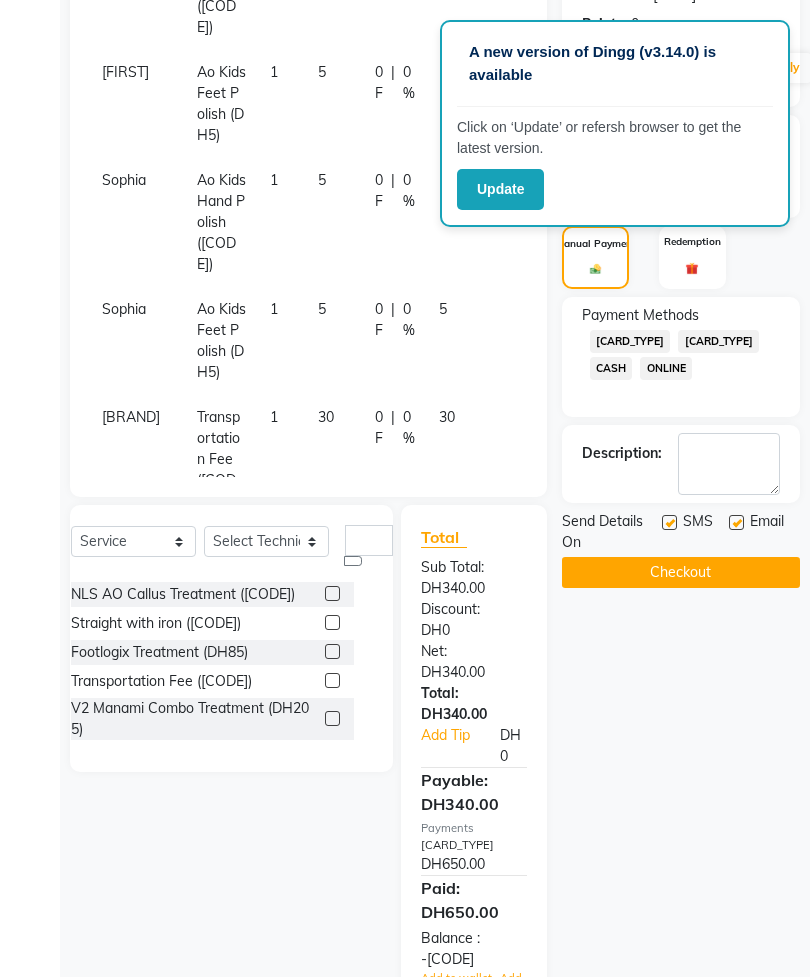 click at bounding box center (489, 864) 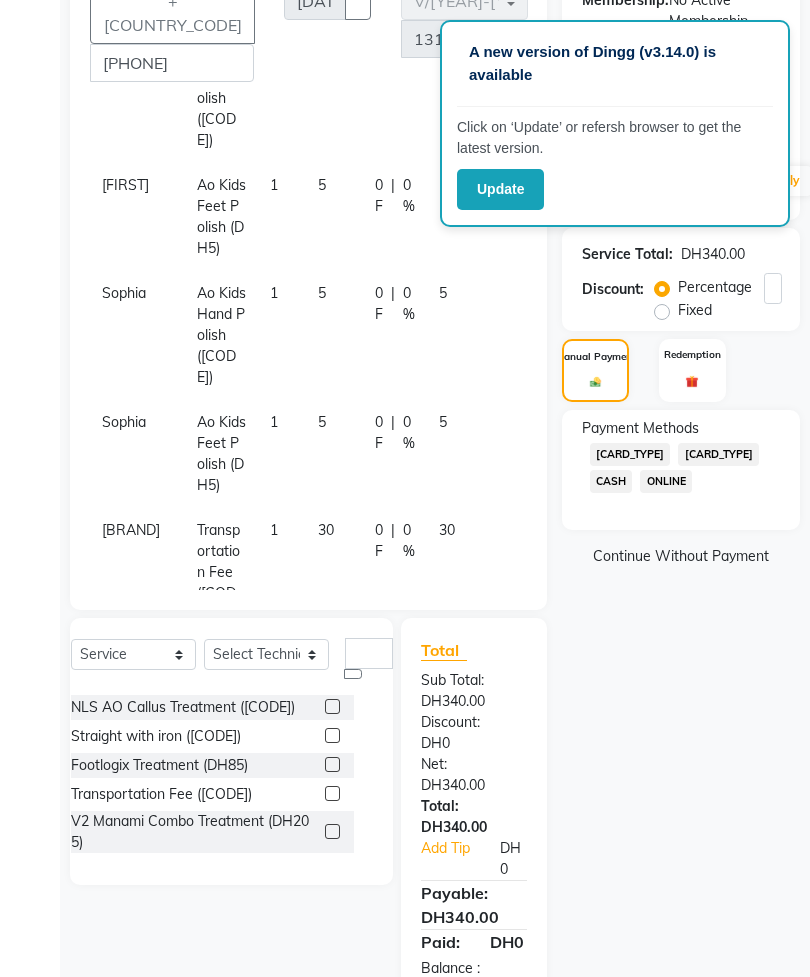 click on "[CARD_TYPE]" at bounding box center [630, 454] 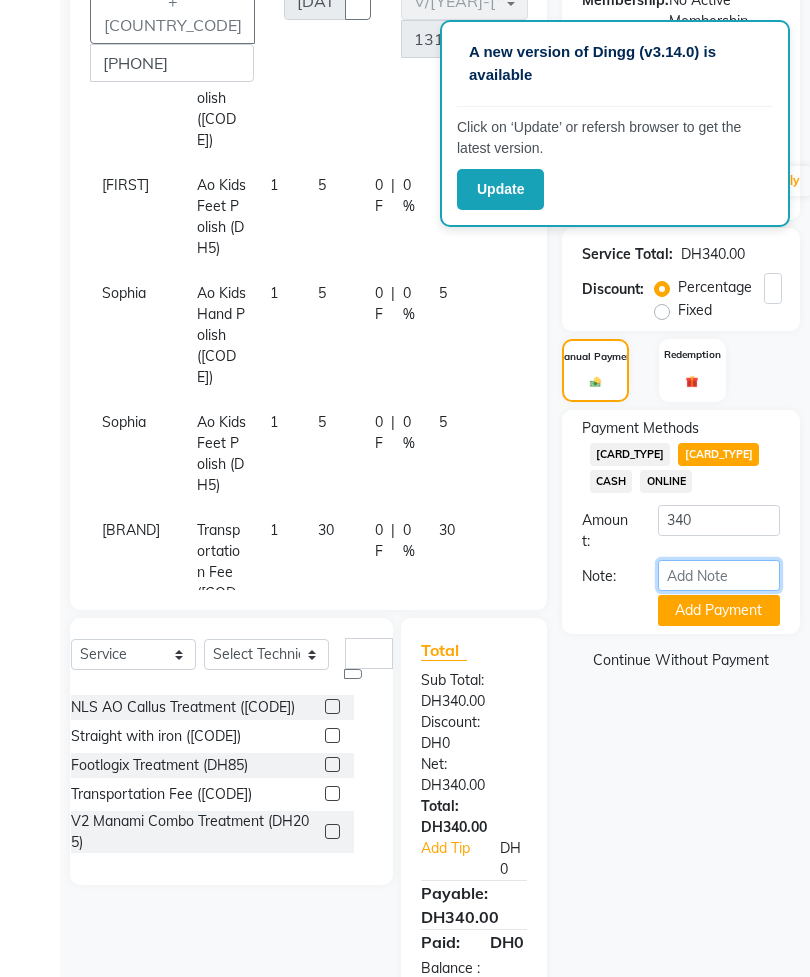 click on "Note:" at bounding box center [719, 575] 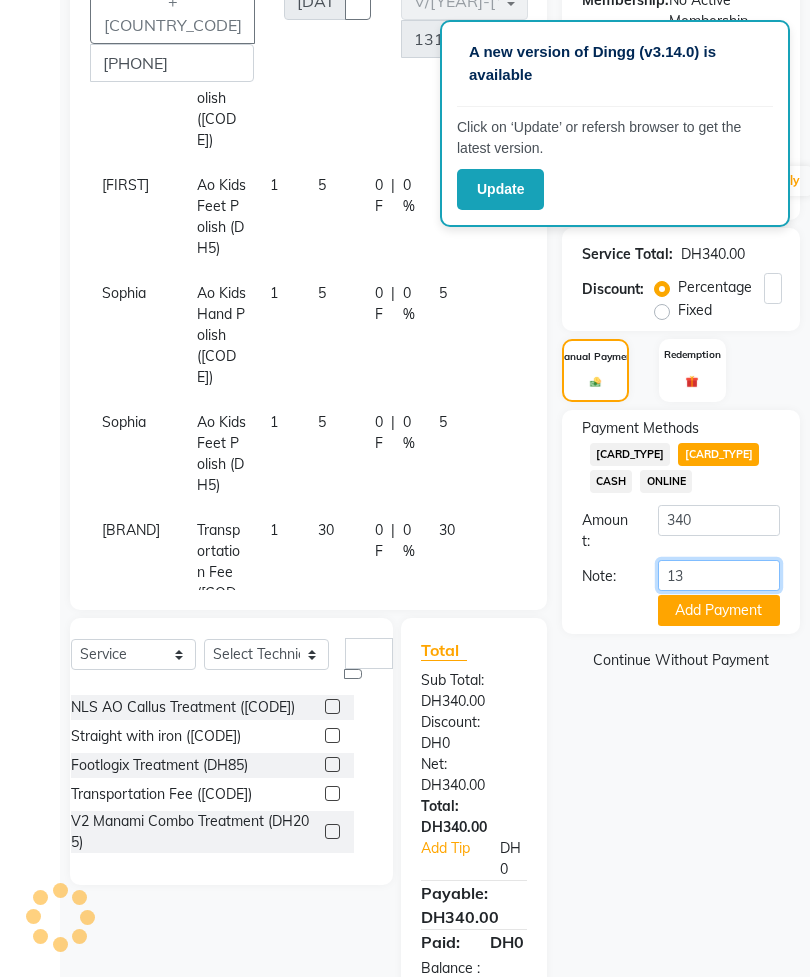 type on "134" 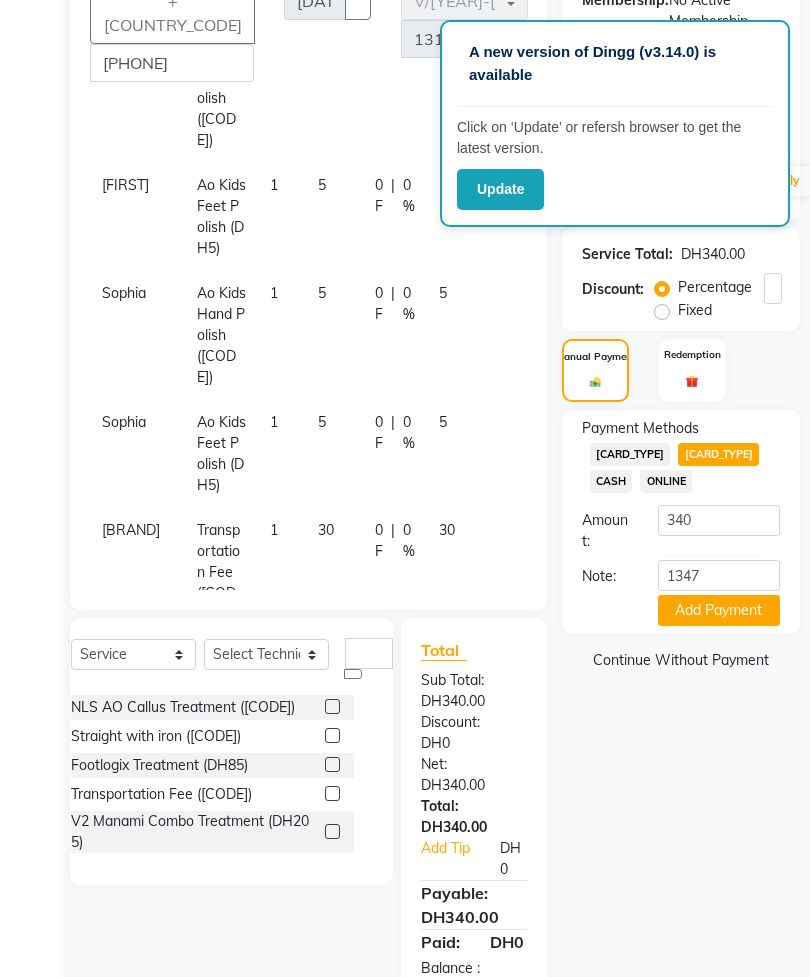 click on "Add Payment" at bounding box center (719, 610) 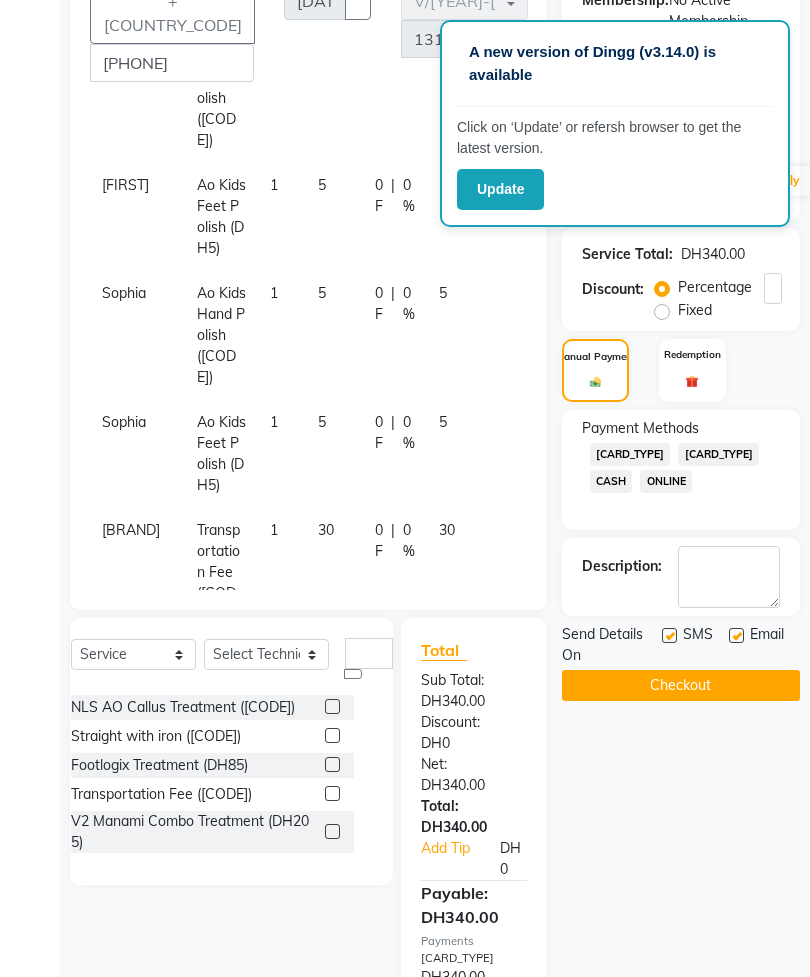click on "Checkout" at bounding box center [681, 685] 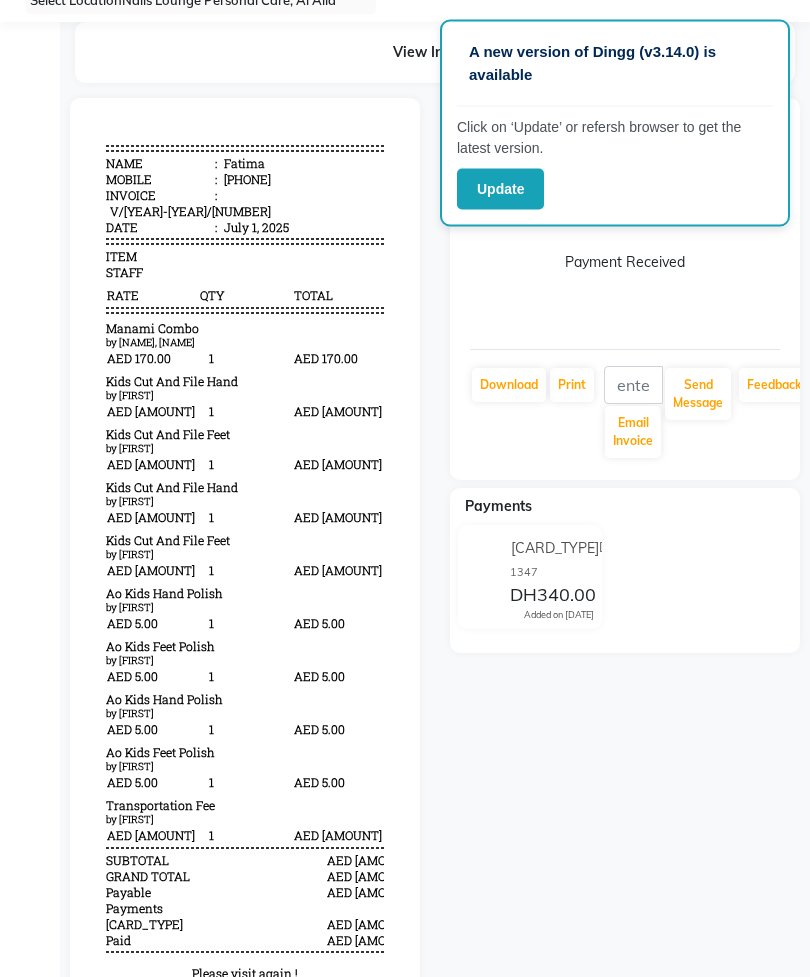 scroll, scrollTop: 76, scrollLeft: 0, axis: vertical 